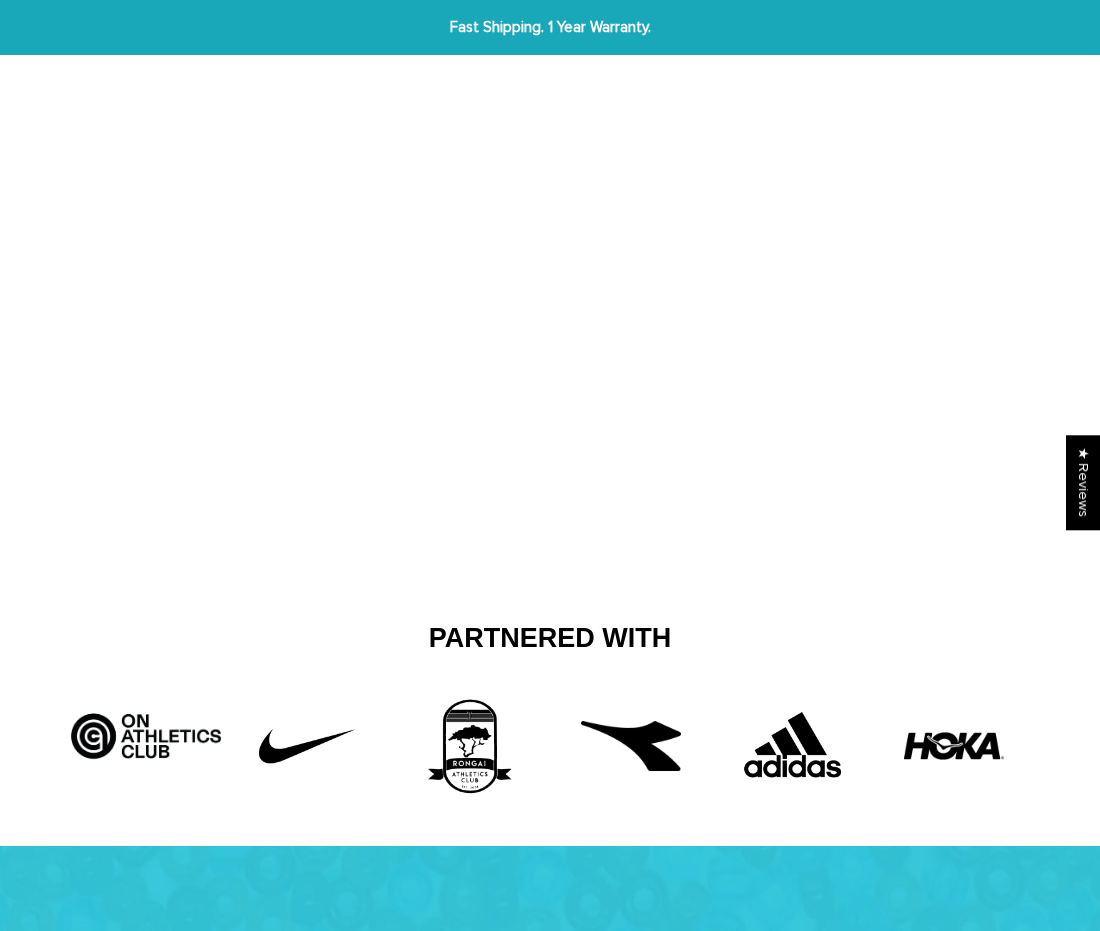 scroll, scrollTop: 0, scrollLeft: 0, axis: both 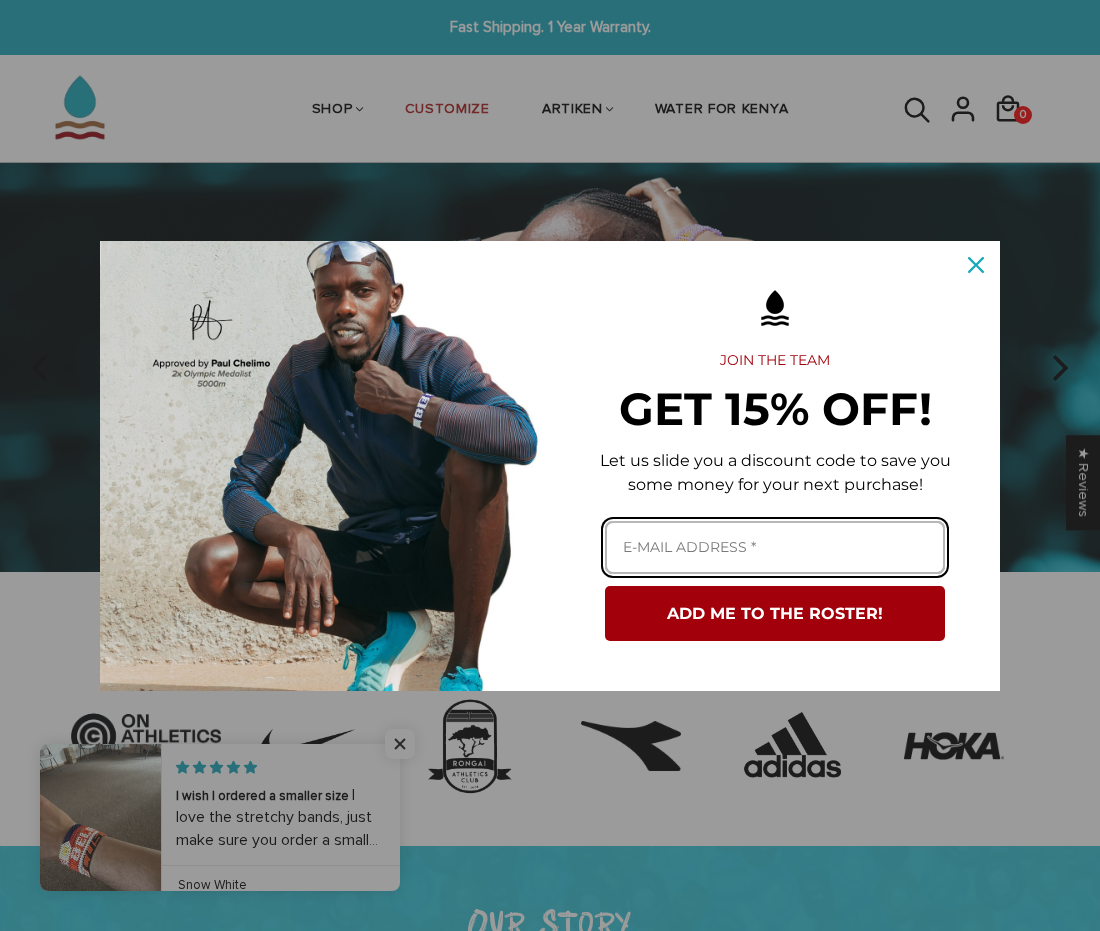 click at bounding box center (775, 547) 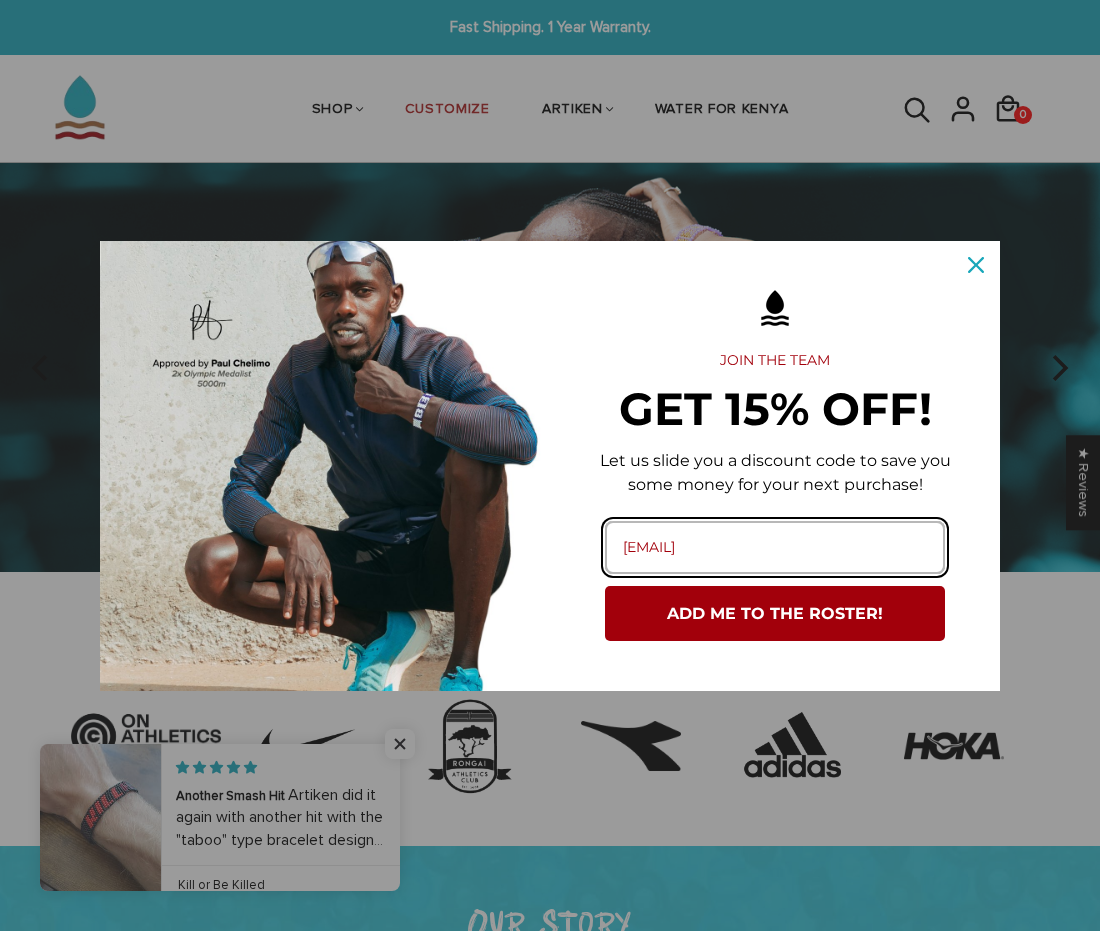 type on "bendover6899@yahoo.com" 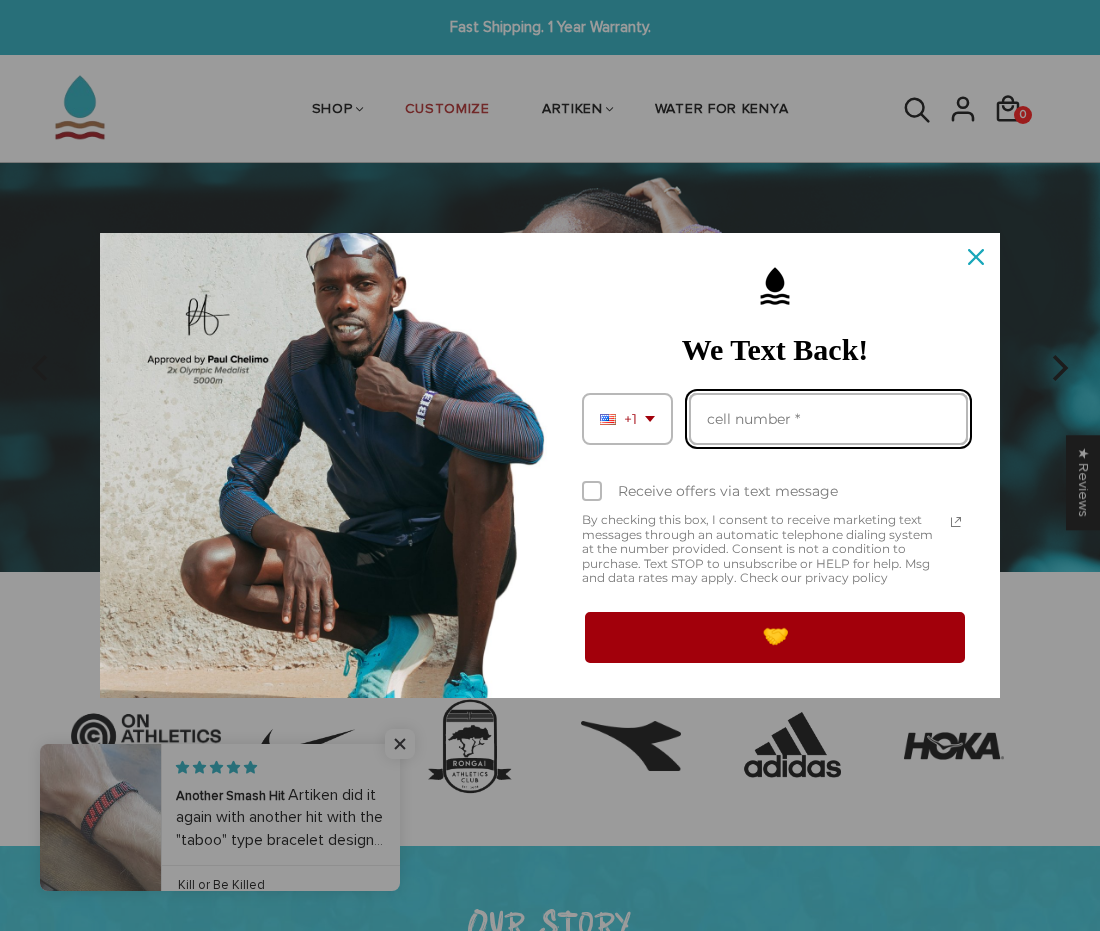 click at bounding box center [828, 419] 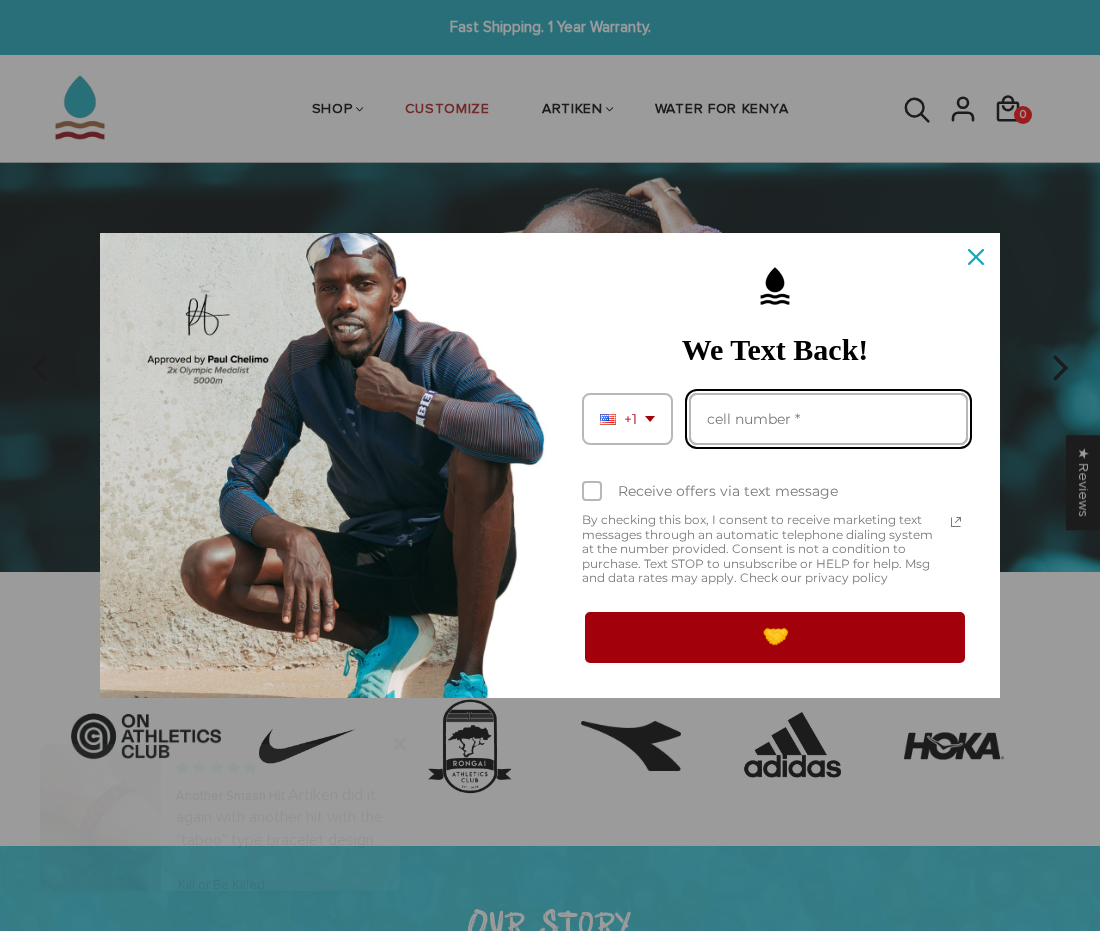 type on "19177544774" 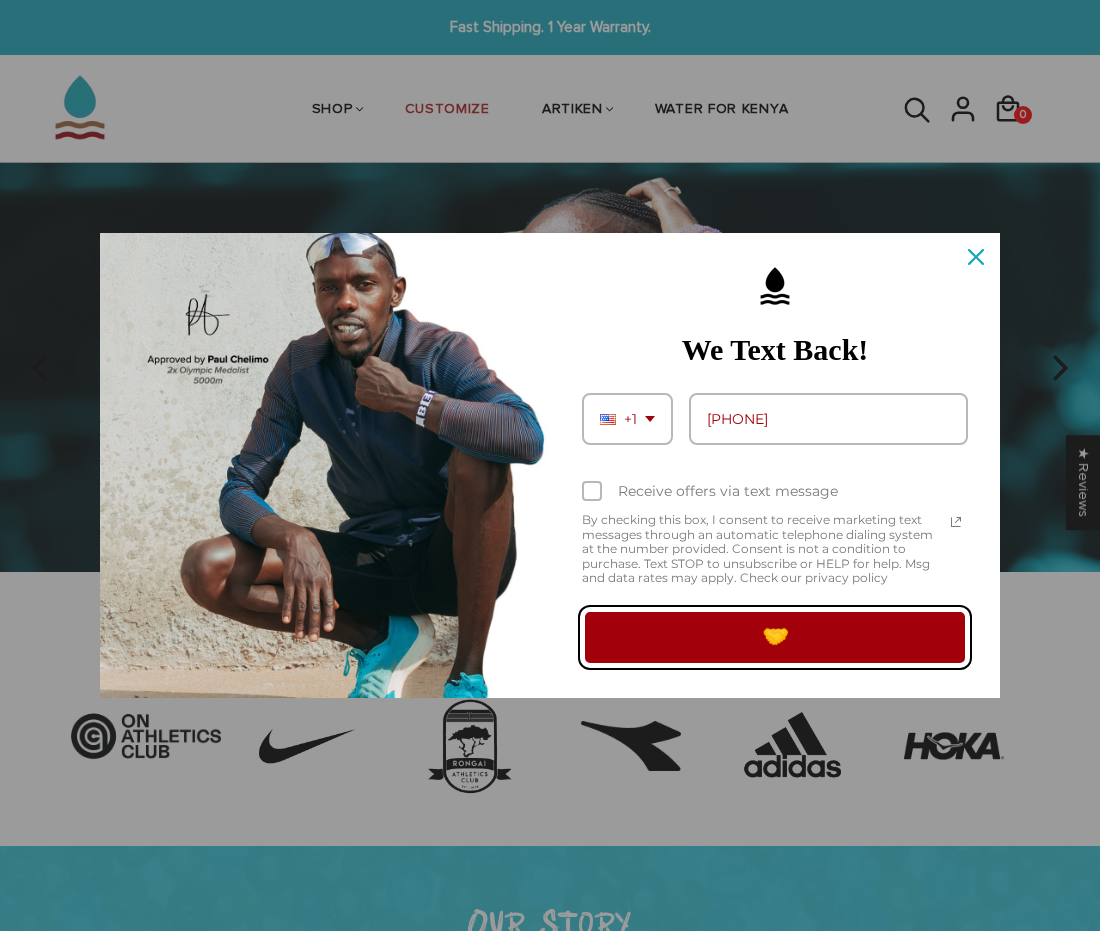 click on "🤝" at bounding box center [775, 637] 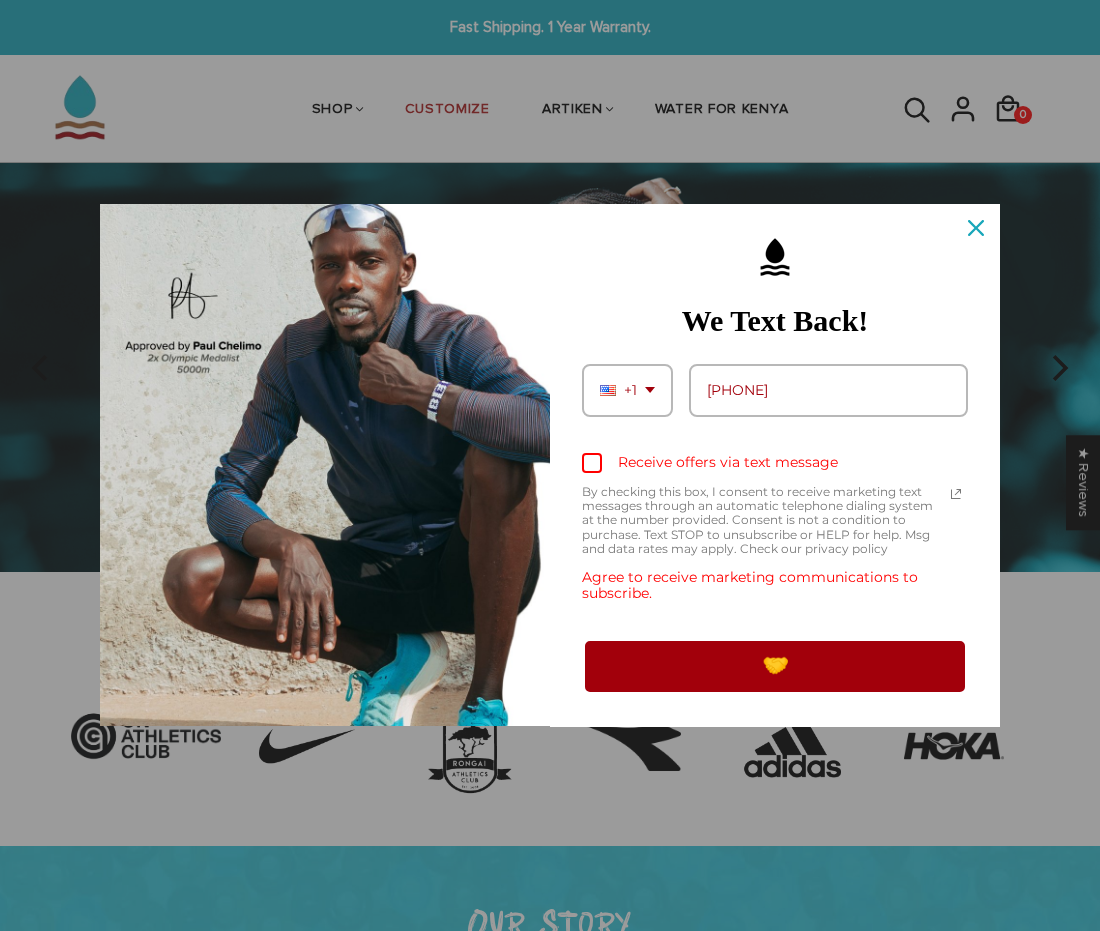 click at bounding box center [592, 463] 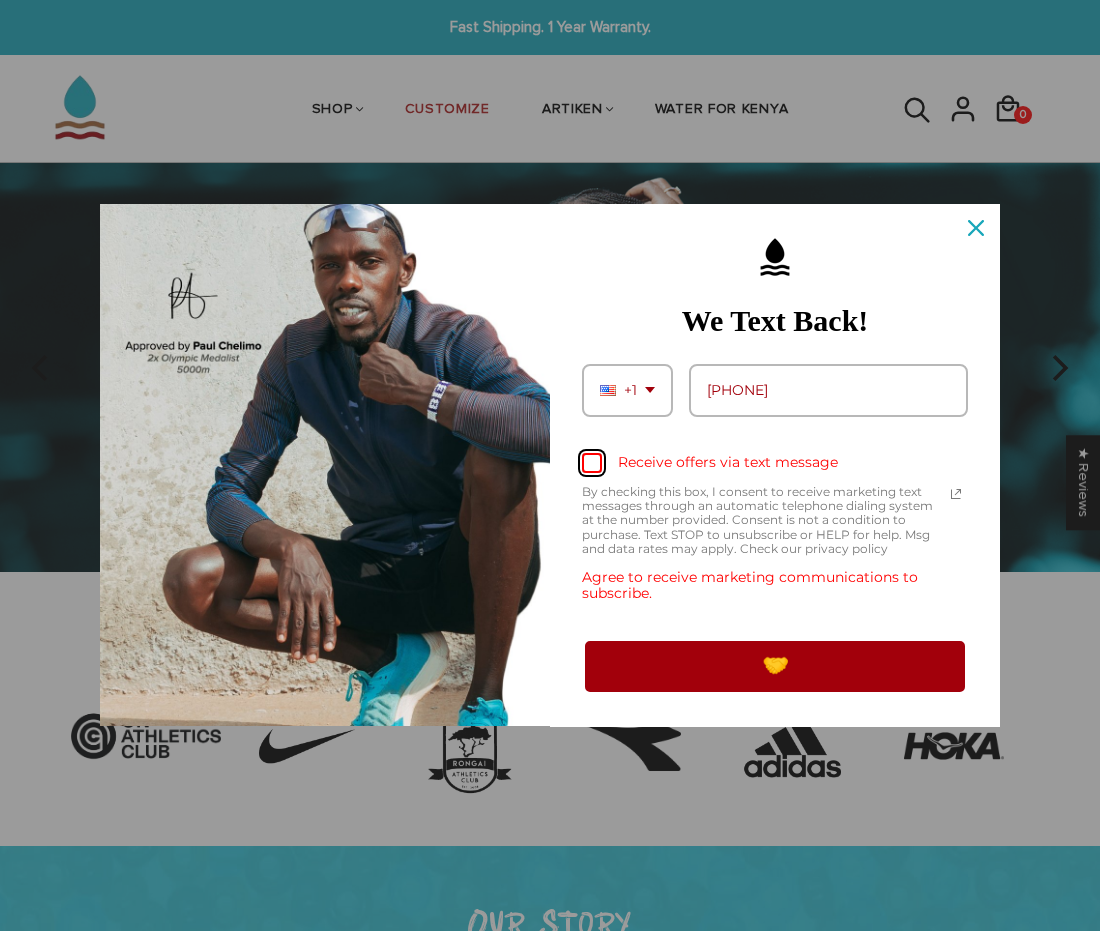 click on "Receive offers via text message" at bounding box center (588, 464) 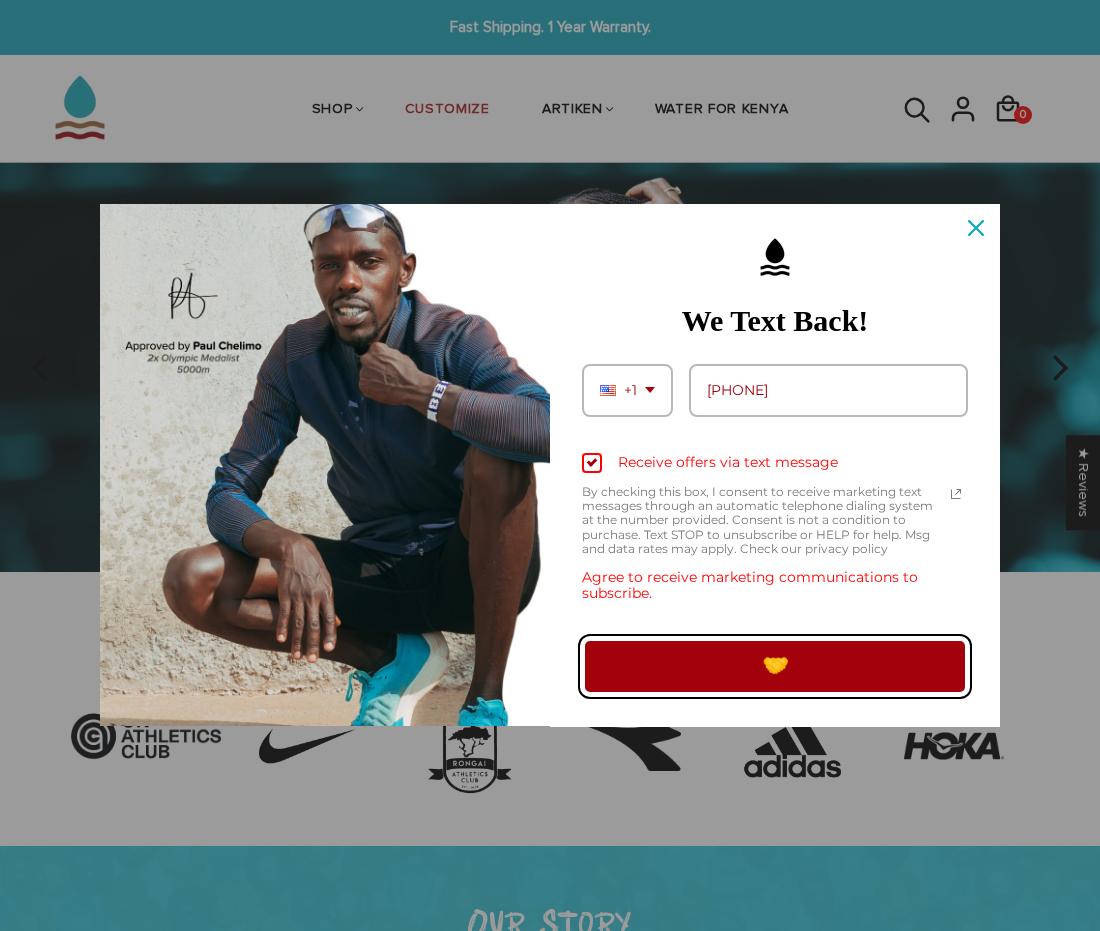 click on "🤝" at bounding box center (775, 666) 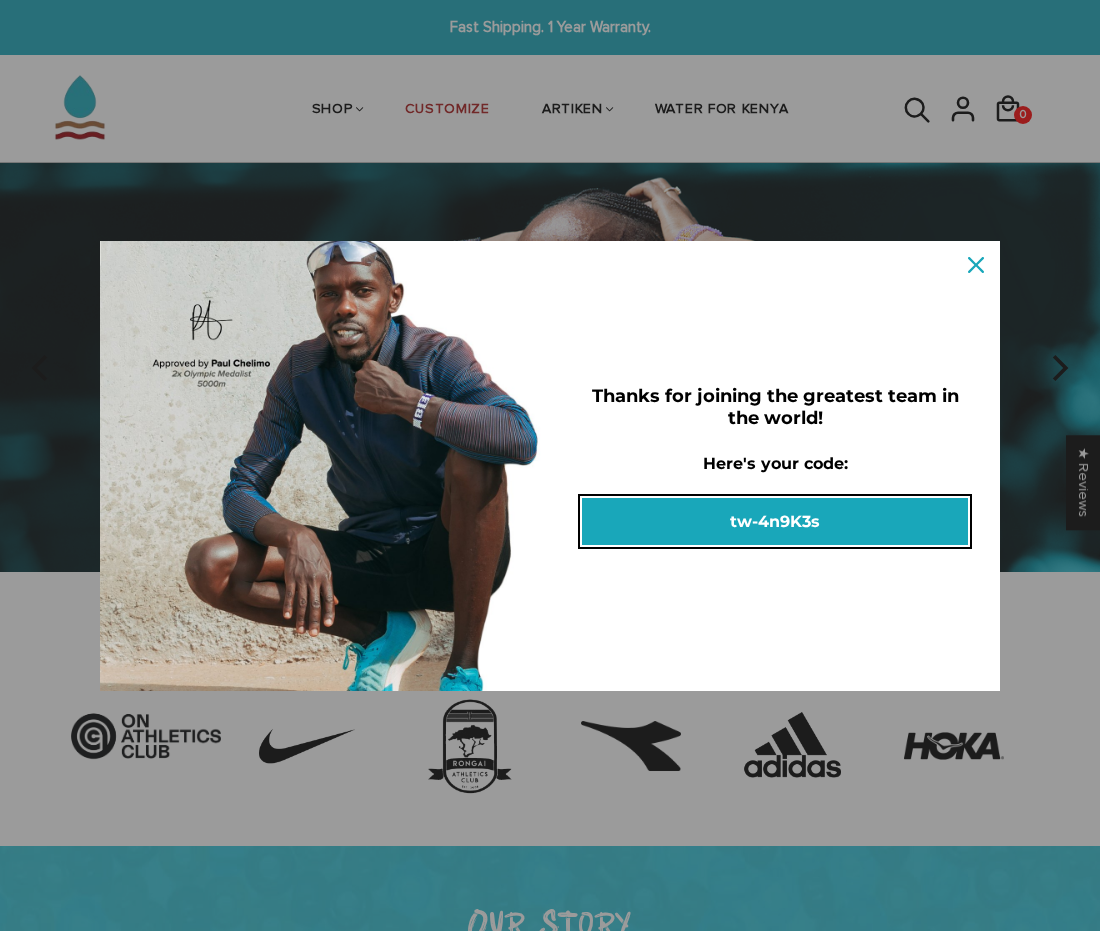 drag, startPoint x: 713, startPoint y: 519, endPoint x: 783, endPoint y: 519, distance: 70 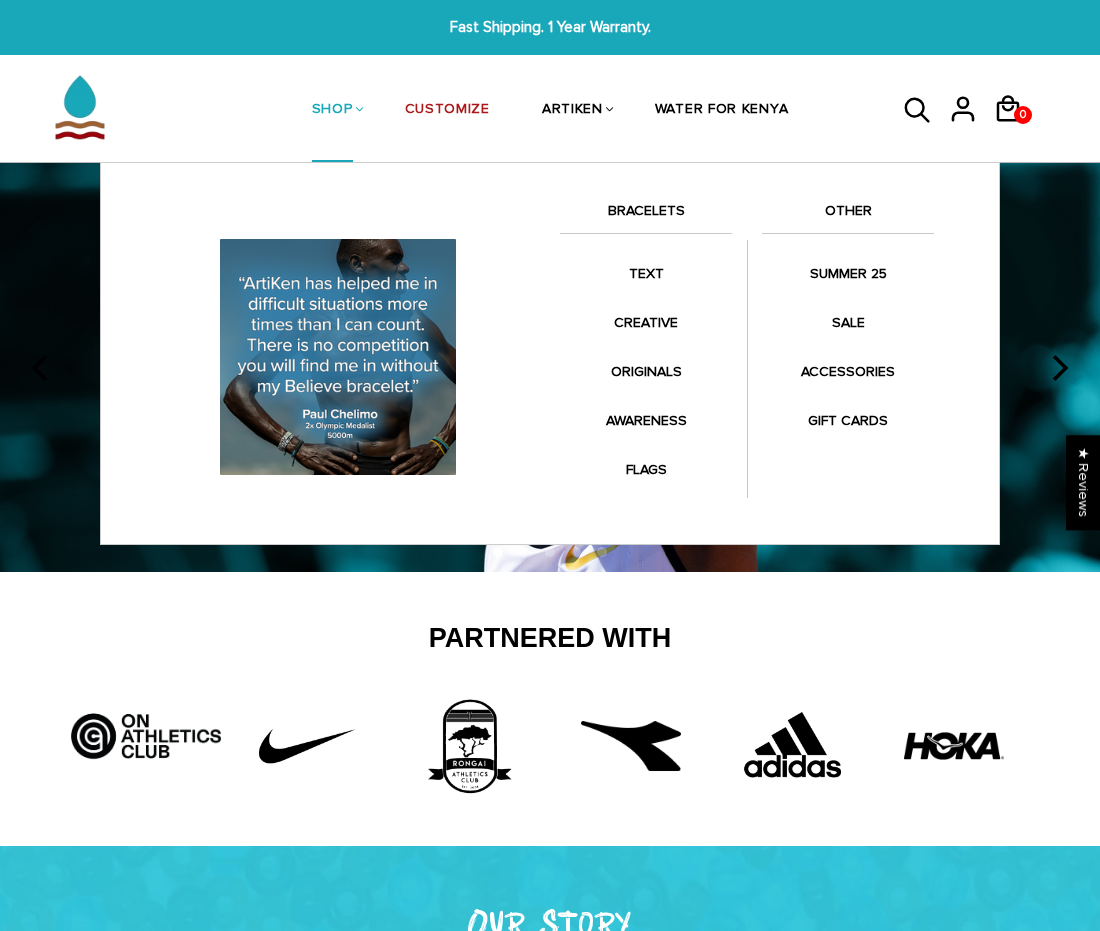 click on "BRACELETS" at bounding box center (646, 216) 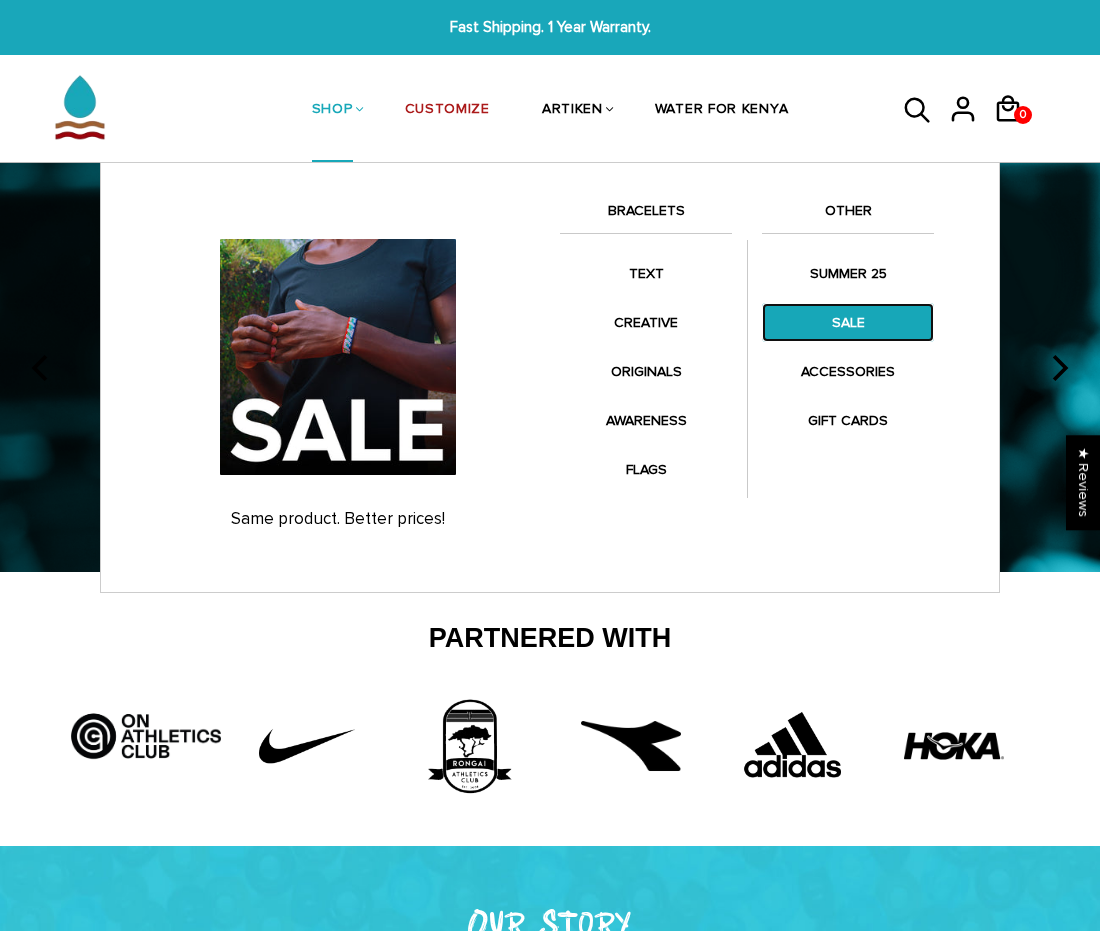 click on "SALE" at bounding box center (848, 322) 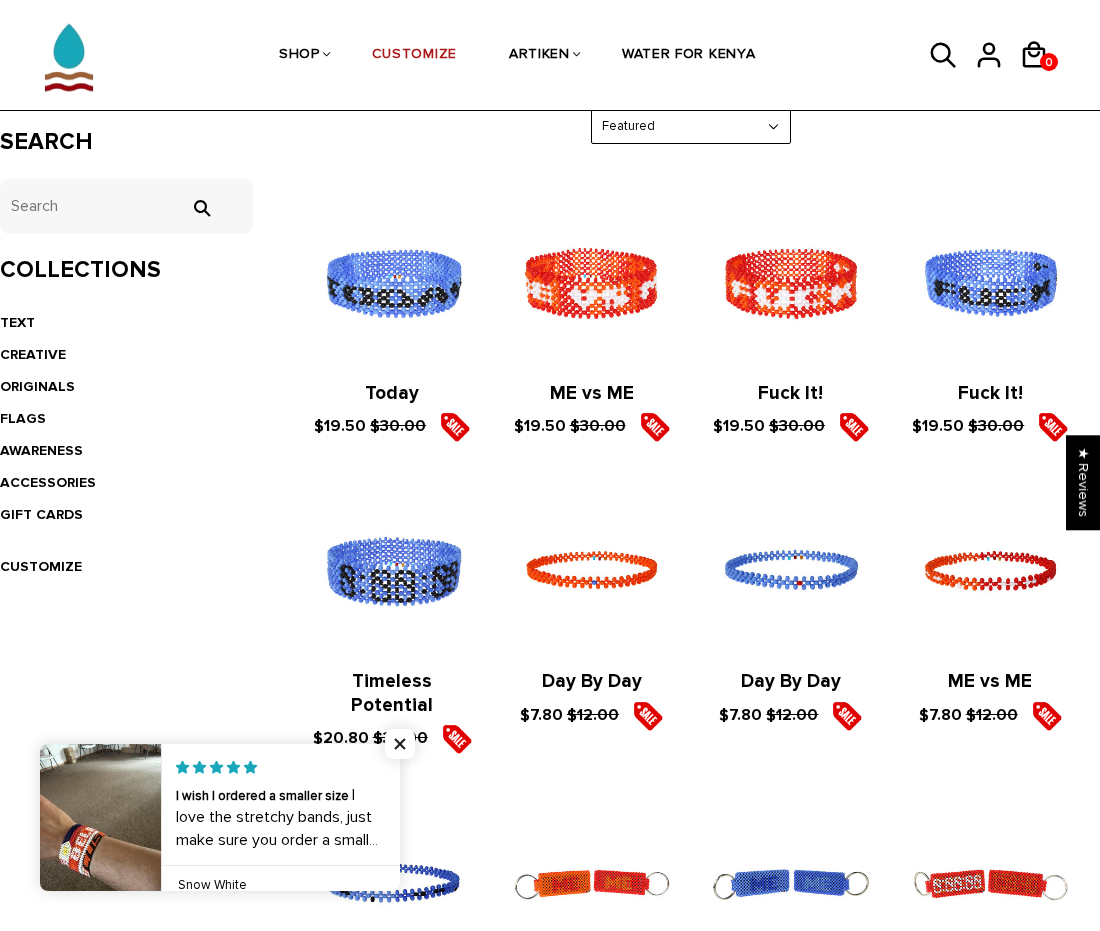 scroll, scrollTop: 100, scrollLeft: 0, axis: vertical 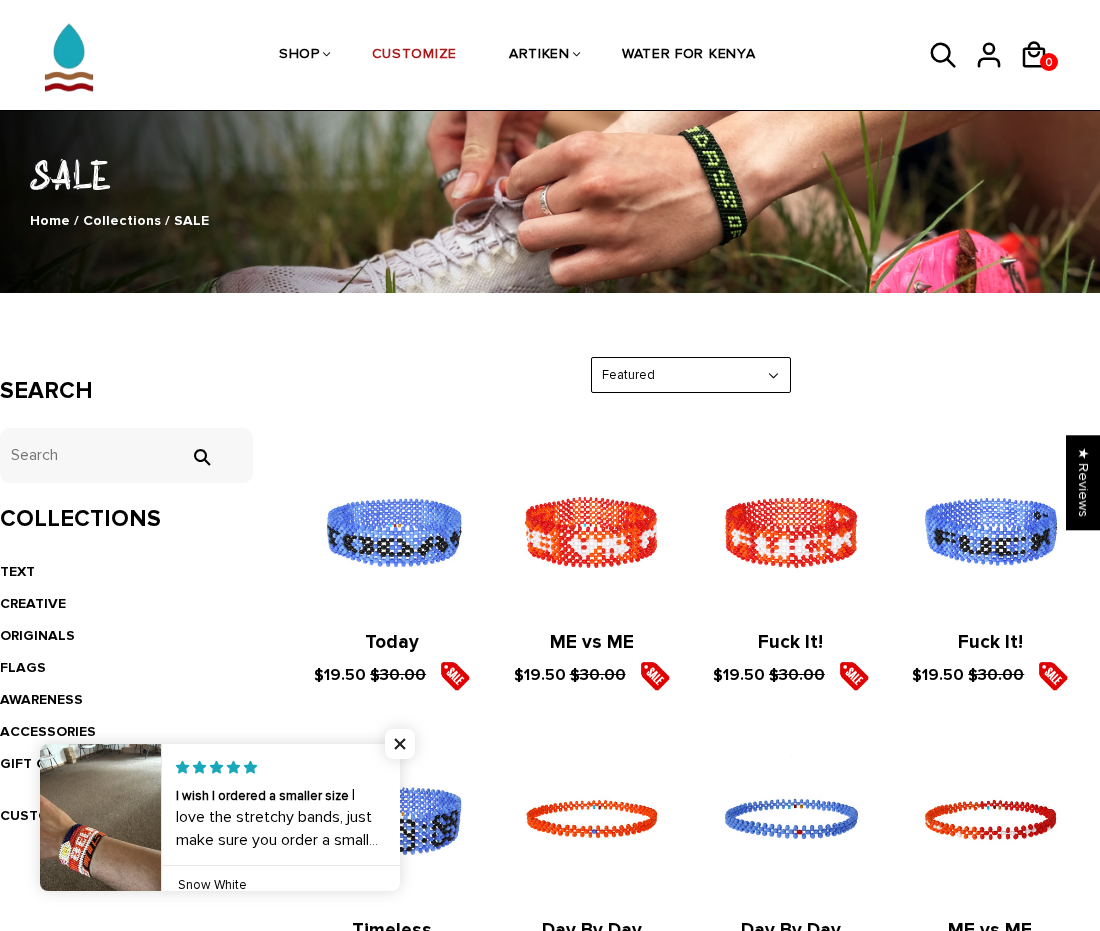 click on "Featured
Best Selling
$ Low to High
$ High to Low
Z-A
A-Z
Oldest to Newest
Newest to Oldest" at bounding box center (691, 375) 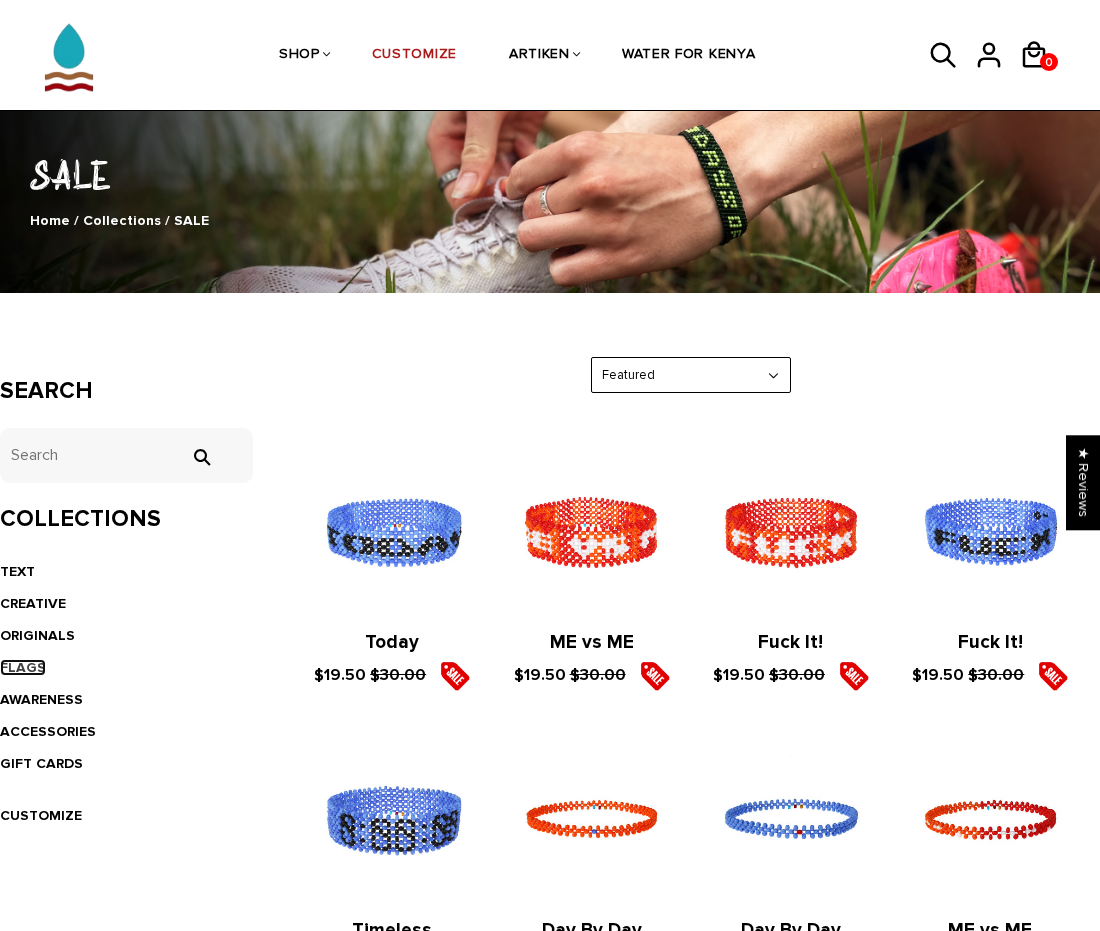 click on "FLAGS" at bounding box center [23, 667] 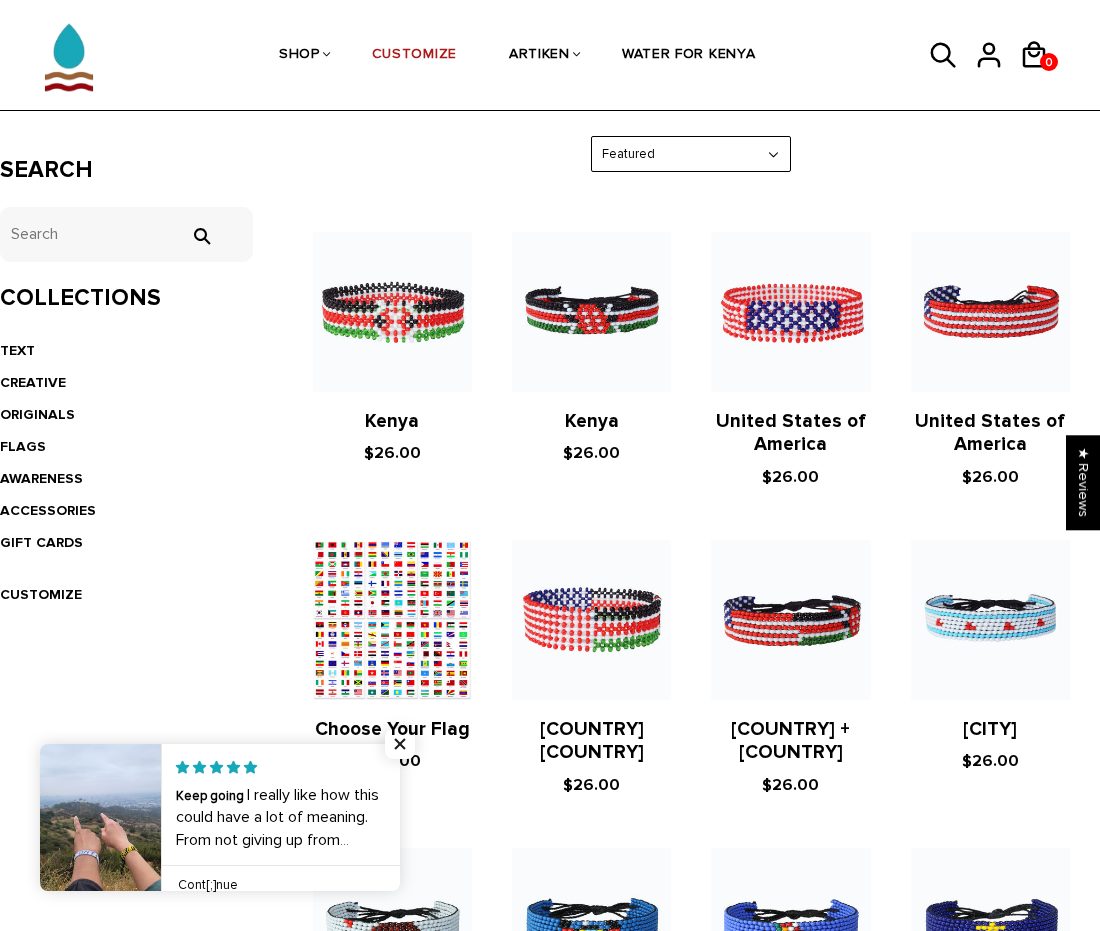 scroll, scrollTop: 200, scrollLeft: 0, axis: vertical 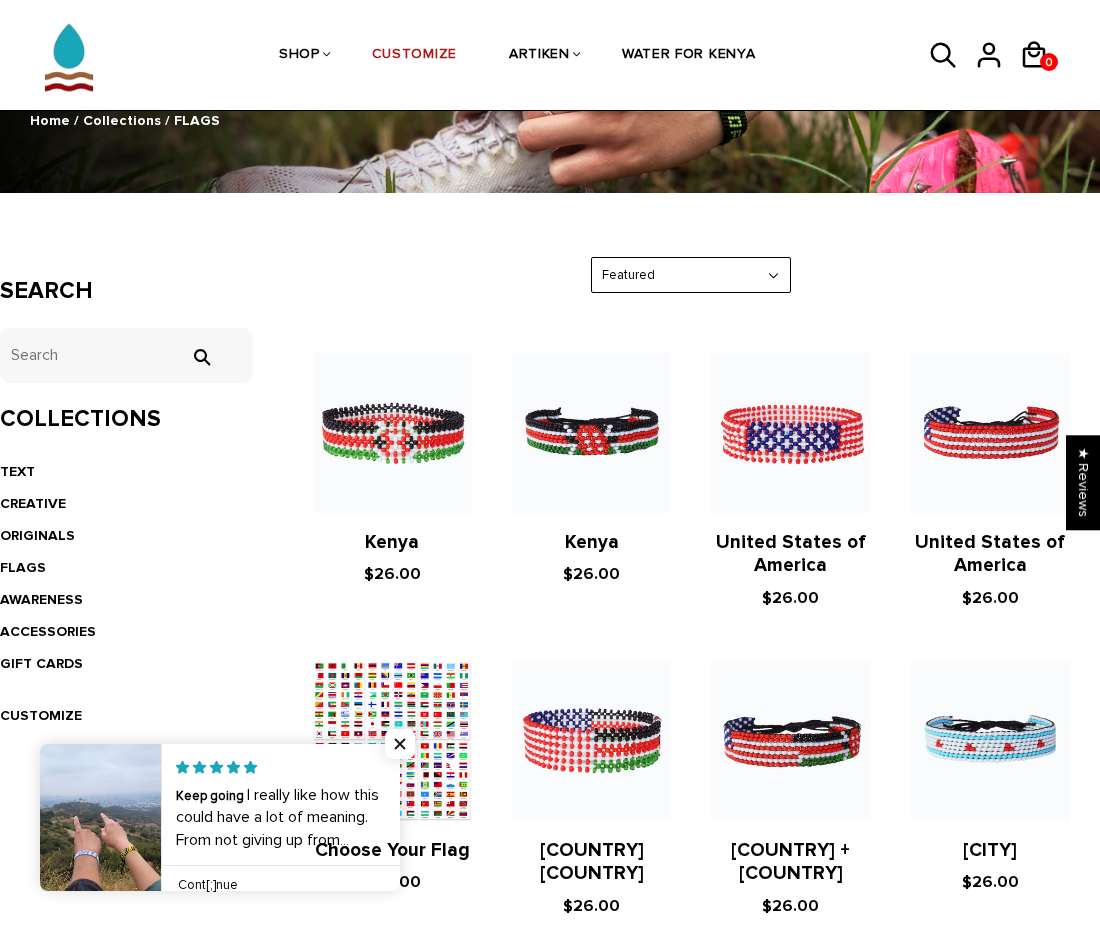 click on "Featured
Best Selling
$ Low to High
$ High to Low
Z-A
A-Z
Oldest to Newest
Newest to Oldest" at bounding box center [691, 275] 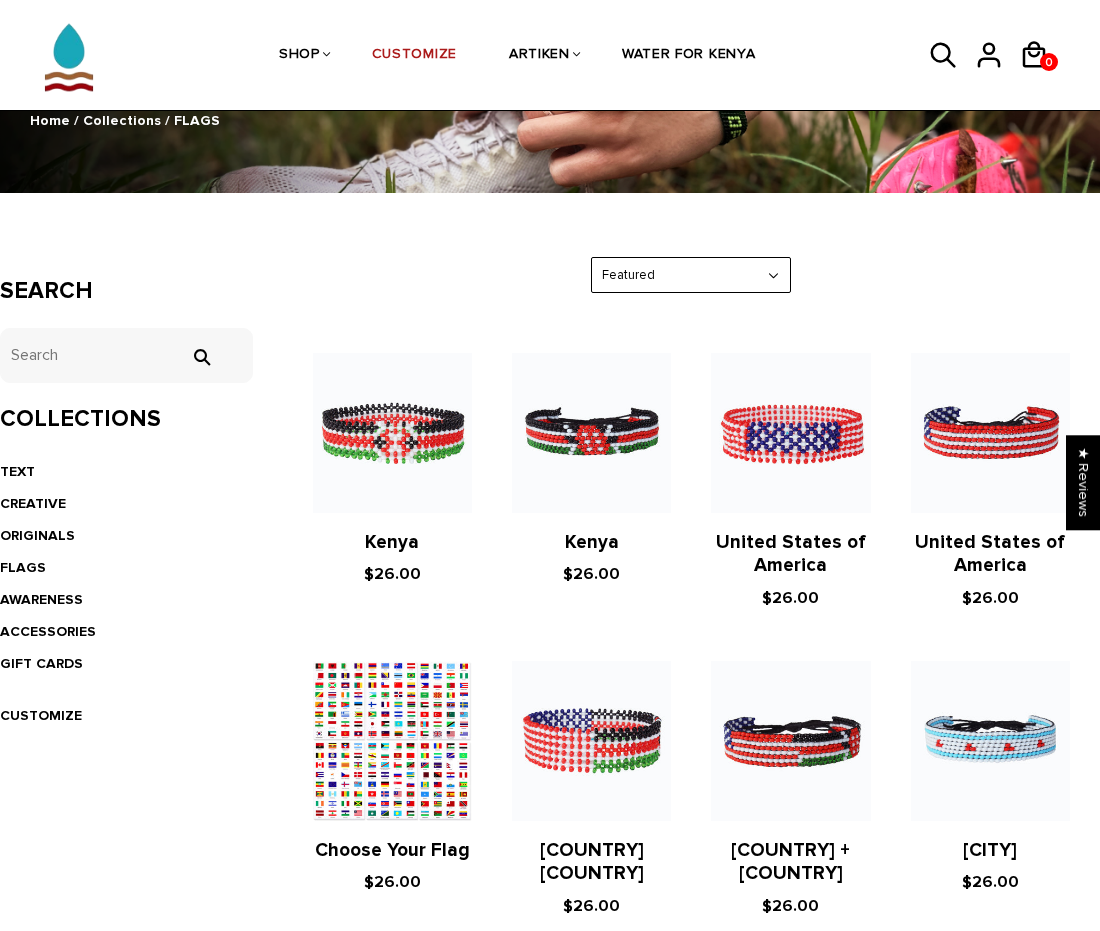 select on "price-ascending" 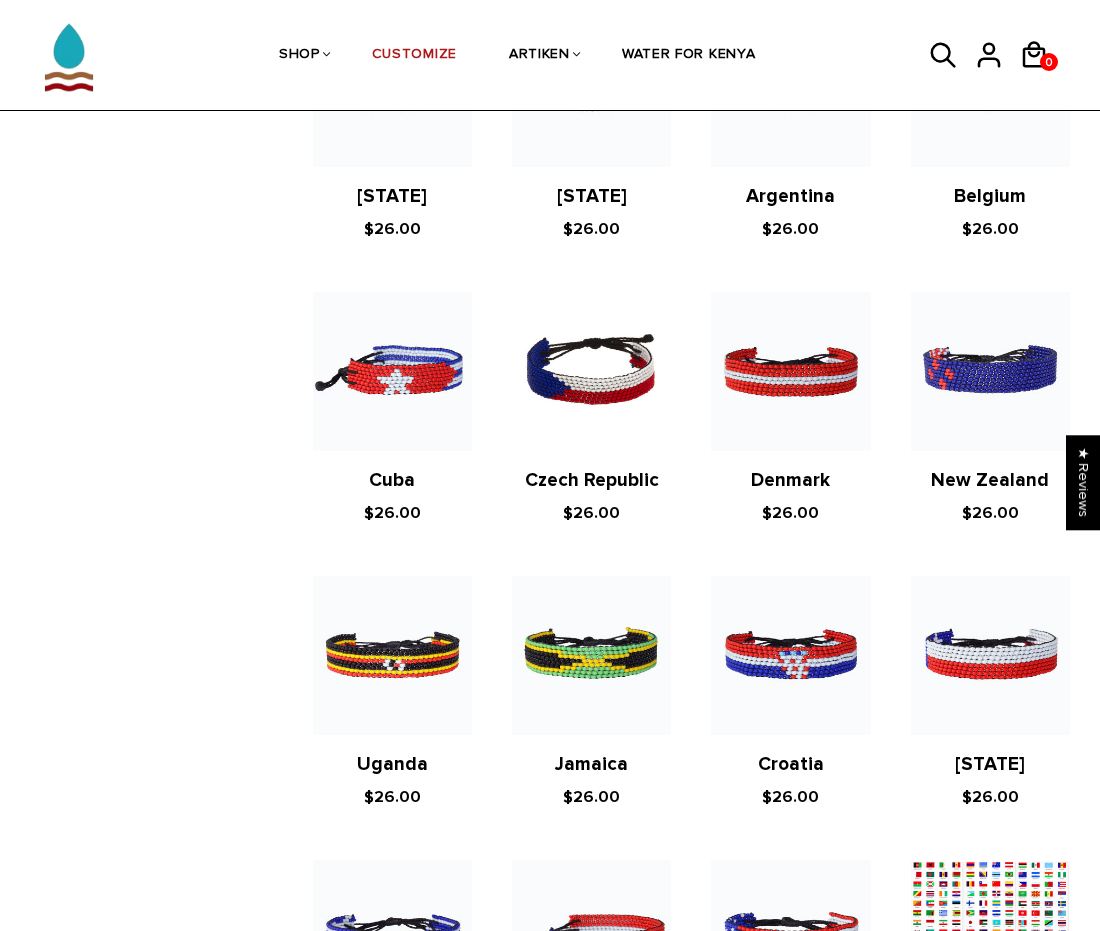 scroll, scrollTop: 3100, scrollLeft: 0, axis: vertical 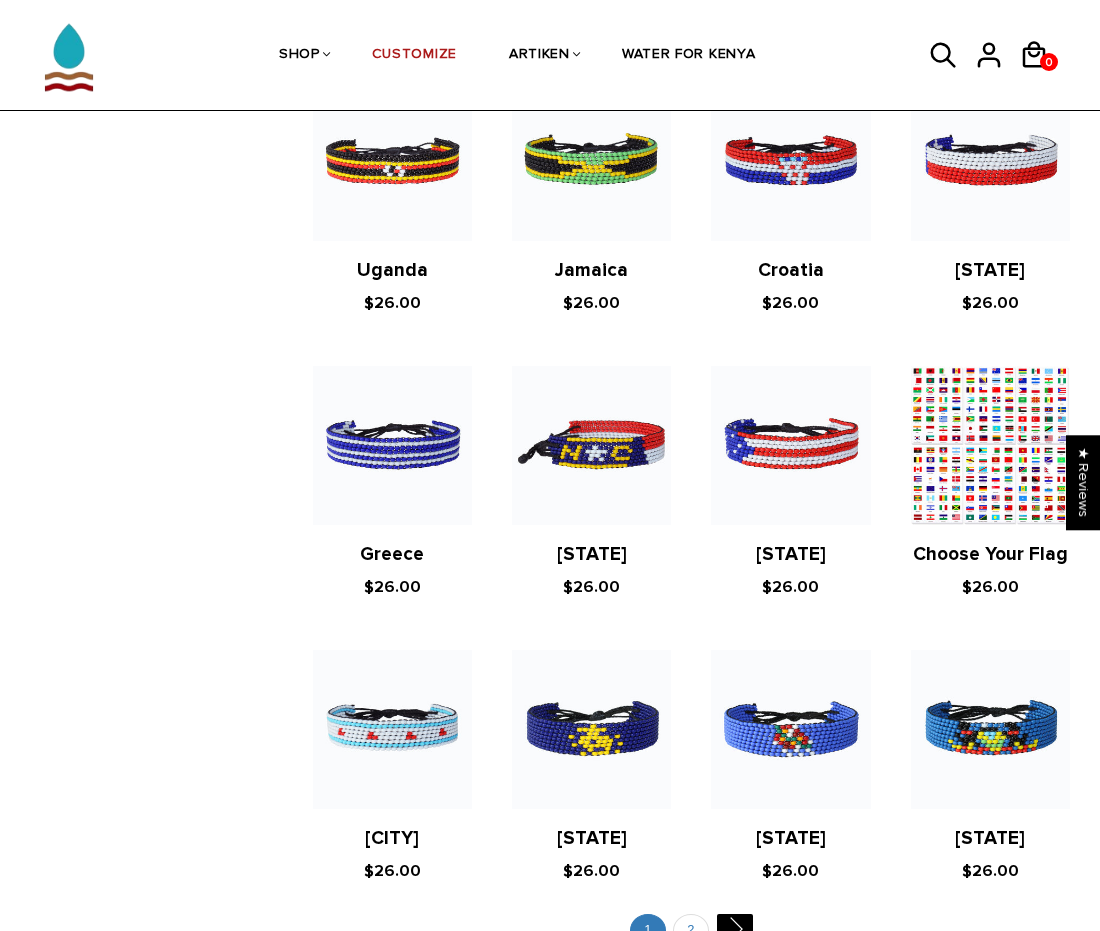 click at bounding box center [990, 445] 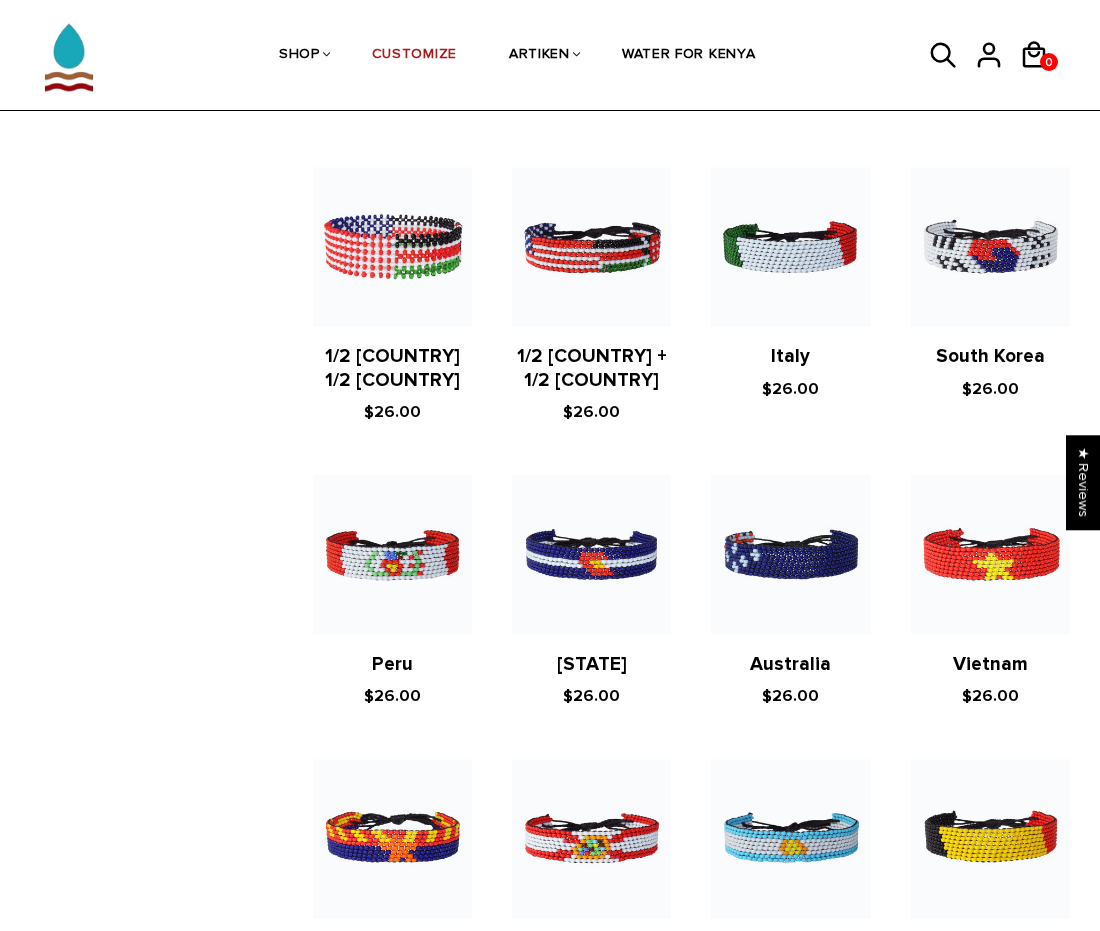 scroll, scrollTop: 1700, scrollLeft: 0, axis: vertical 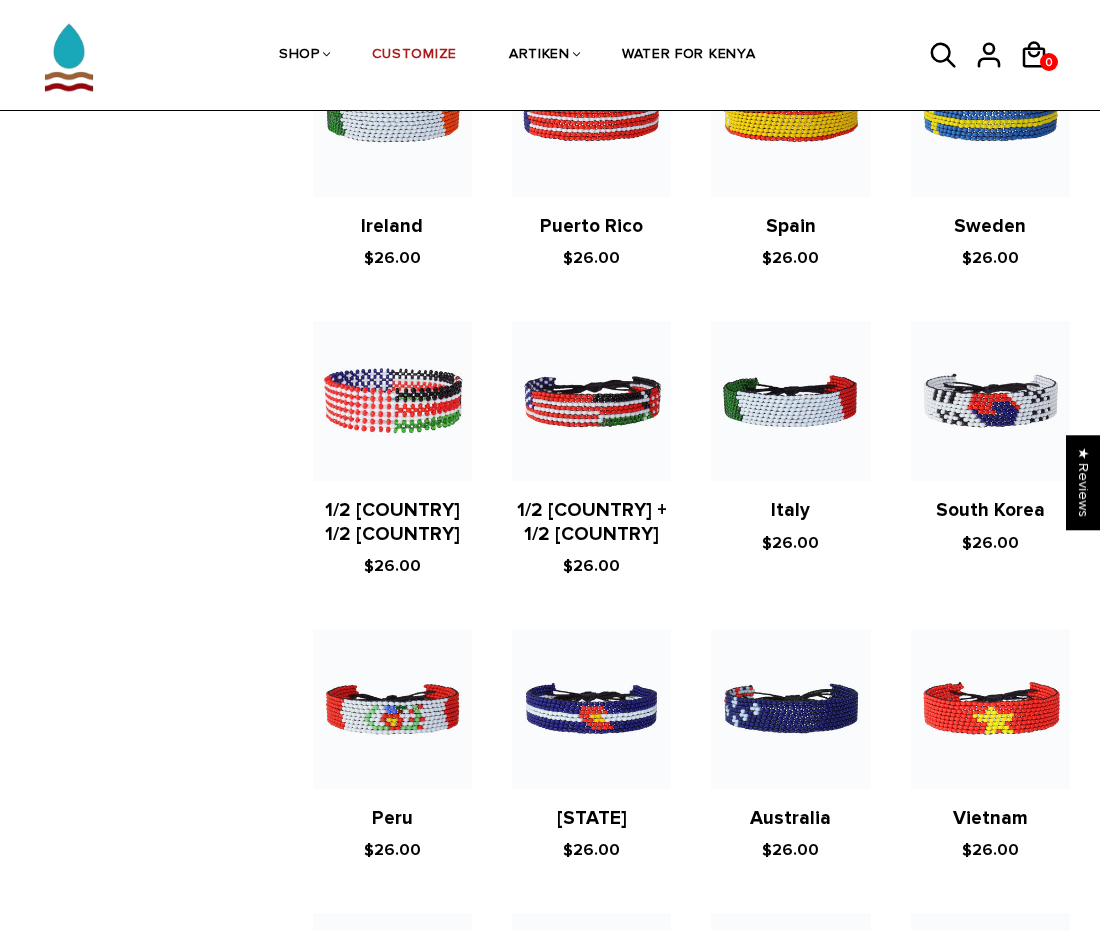 click on "Peru
$26.00" at bounding box center [392, 746] 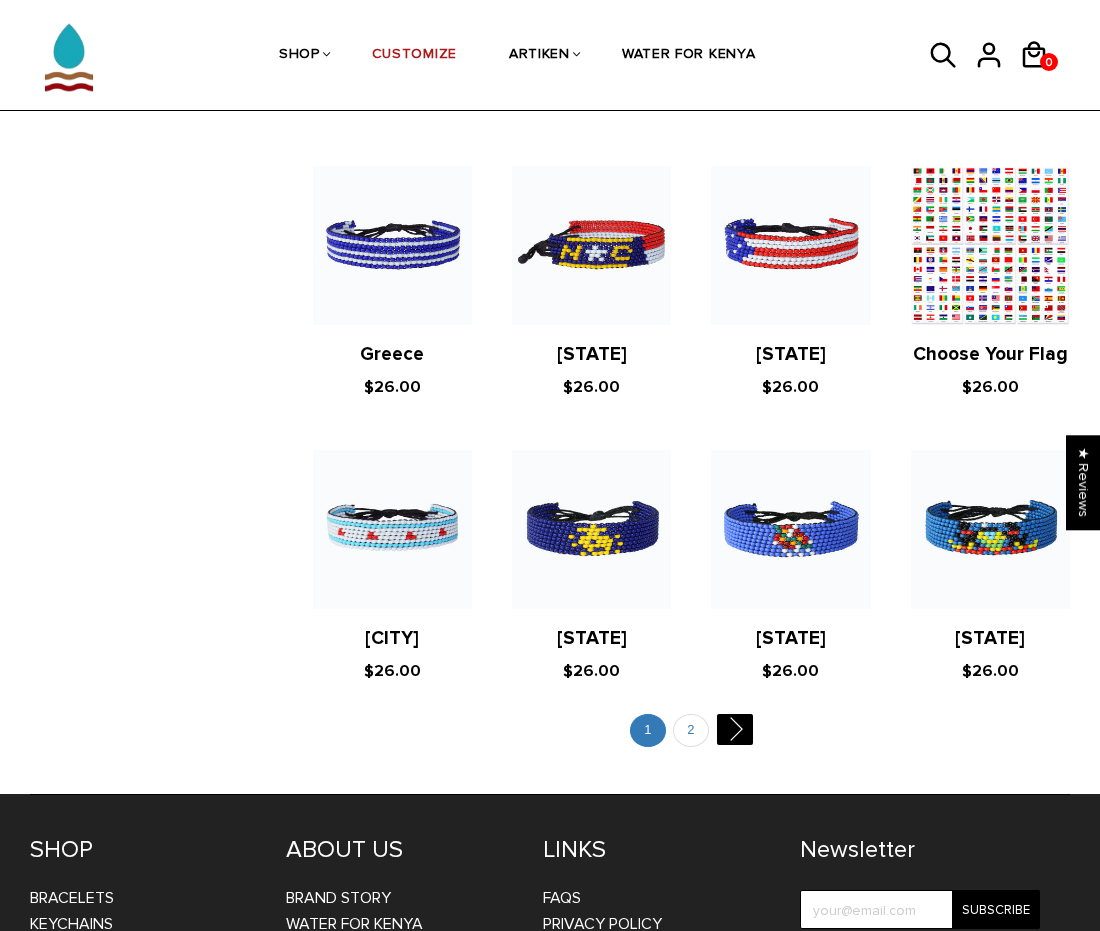 scroll, scrollTop: 3481, scrollLeft: 0, axis: vertical 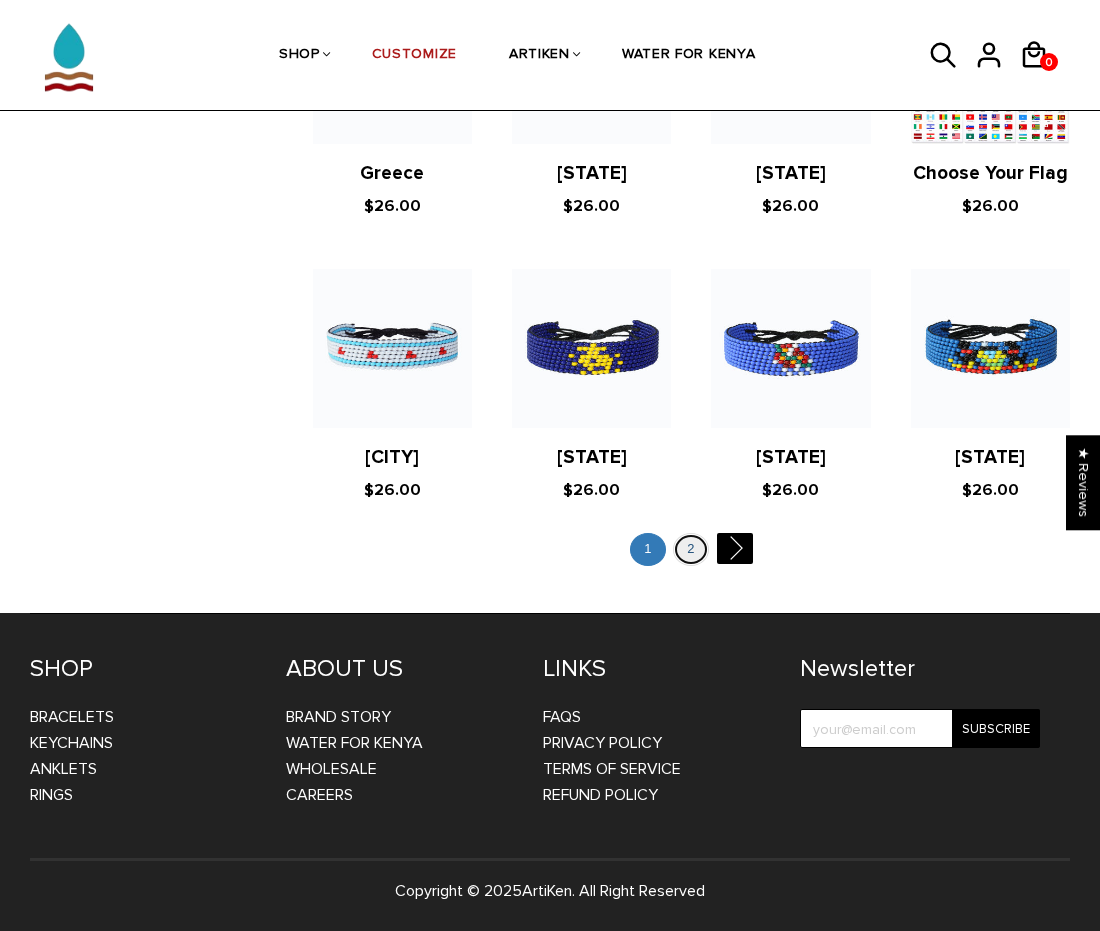click on "2" at bounding box center [691, 549] 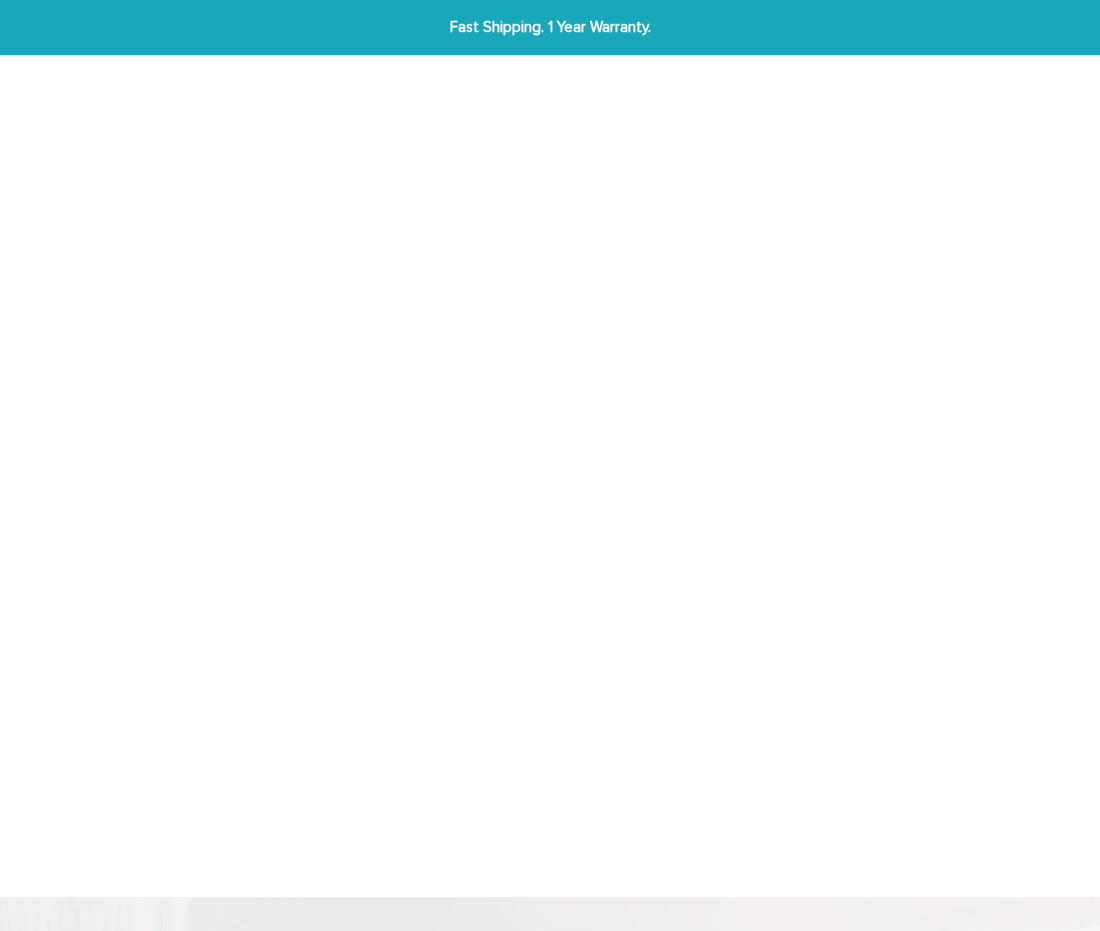 scroll, scrollTop: 0, scrollLeft: 0, axis: both 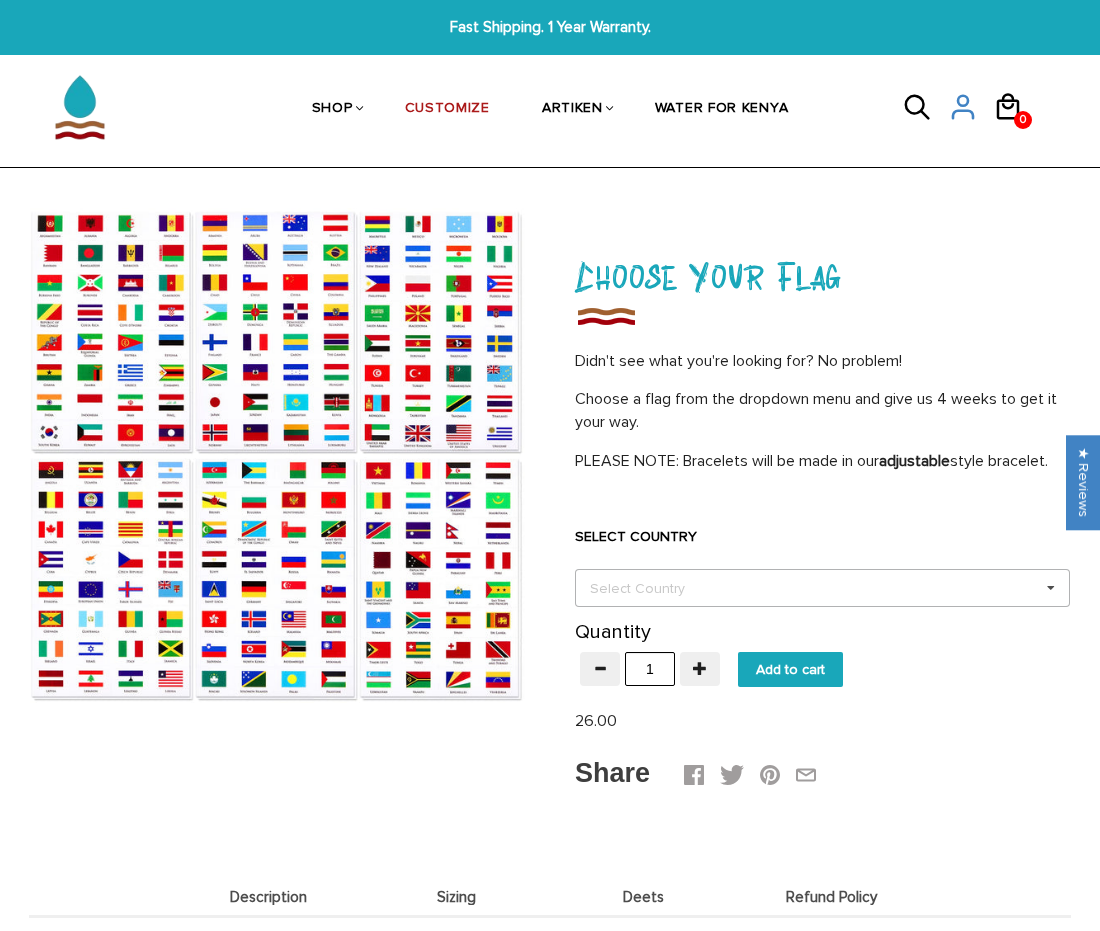 click on "Select Country" at bounding box center [649, 588] 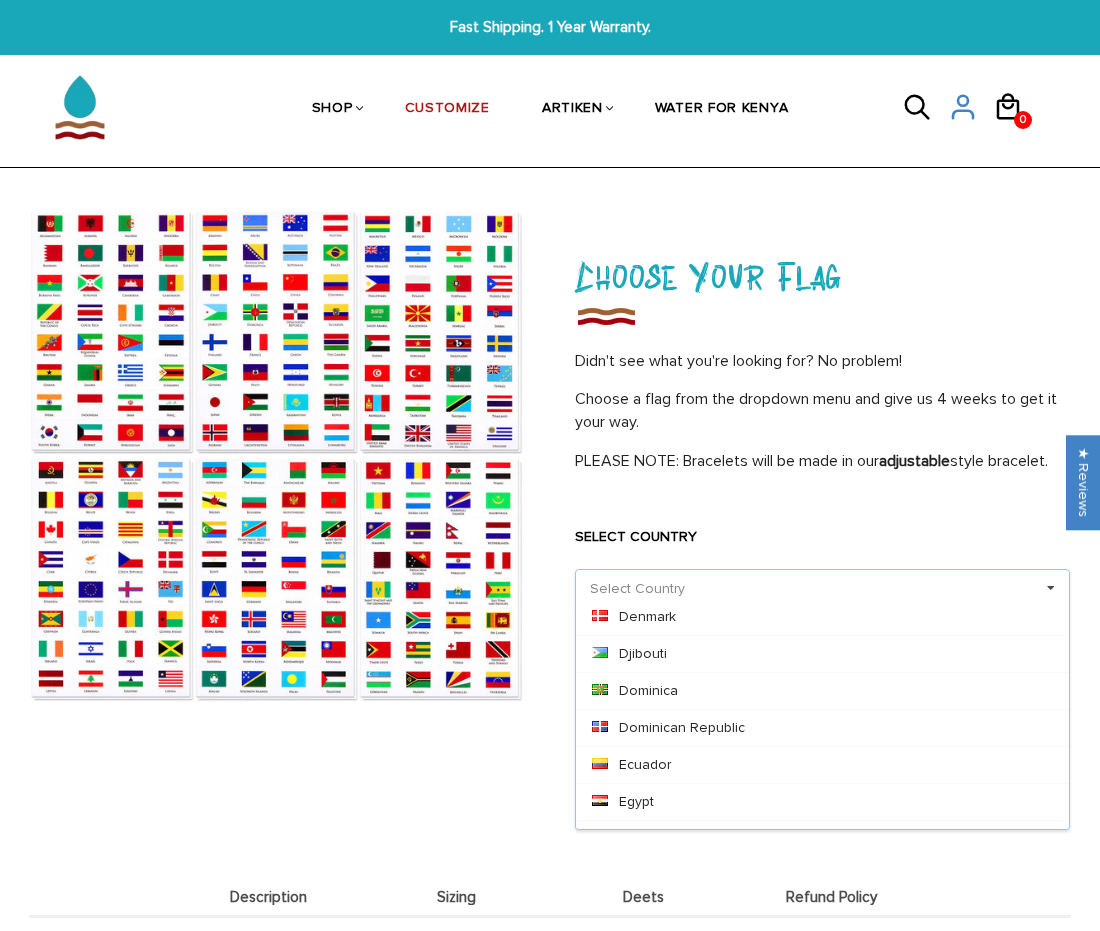 scroll, scrollTop: 2400, scrollLeft: 0, axis: vertical 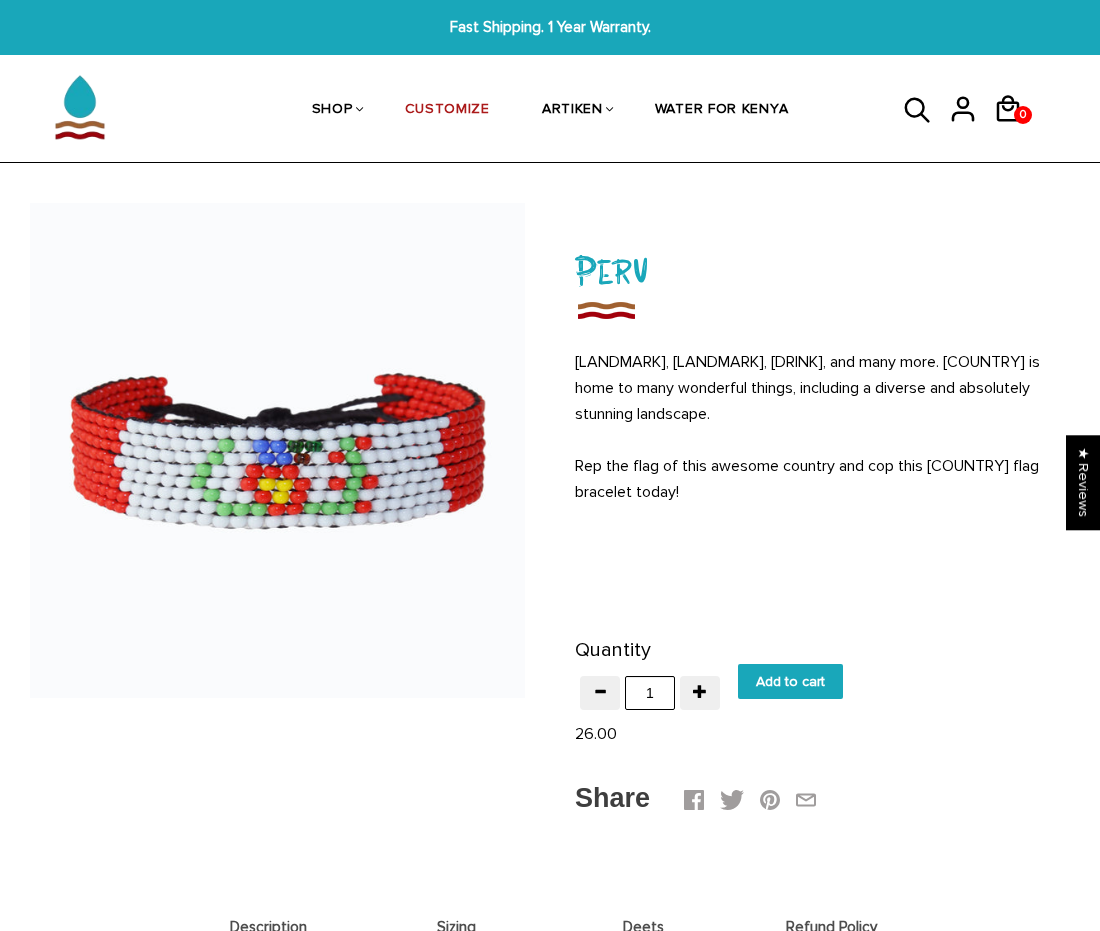 click on "Add to cart" at bounding box center [790, 681] 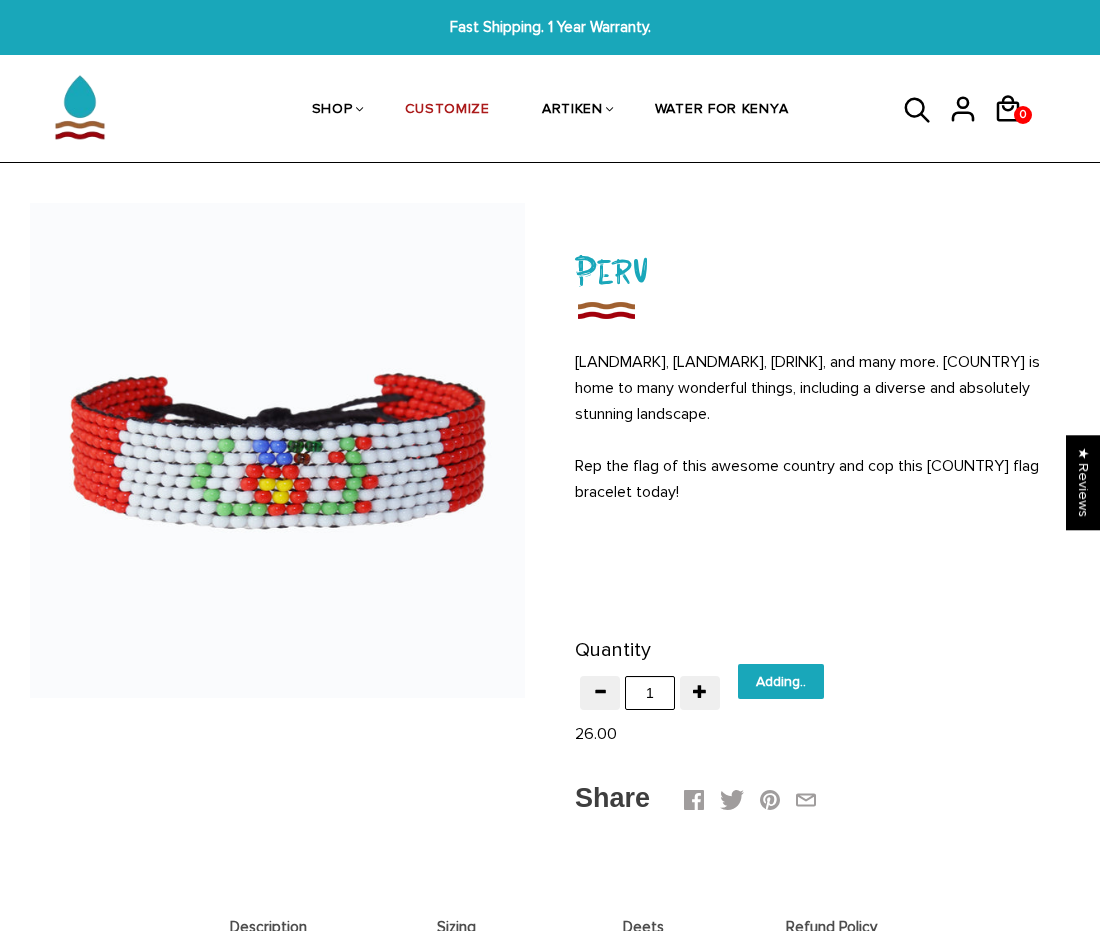type on "Add to cart" 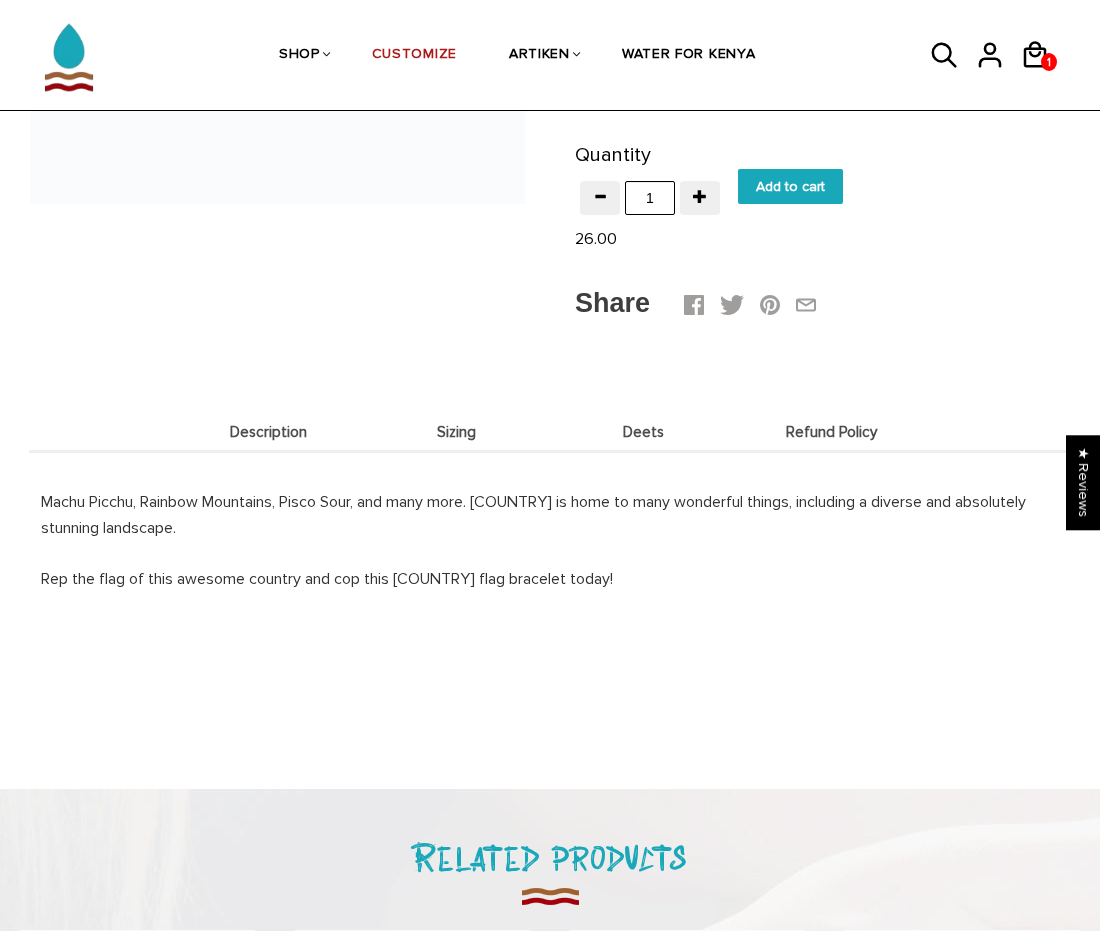 scroll, scrollTop: 100, scrollLeft: 0, axis: vertical 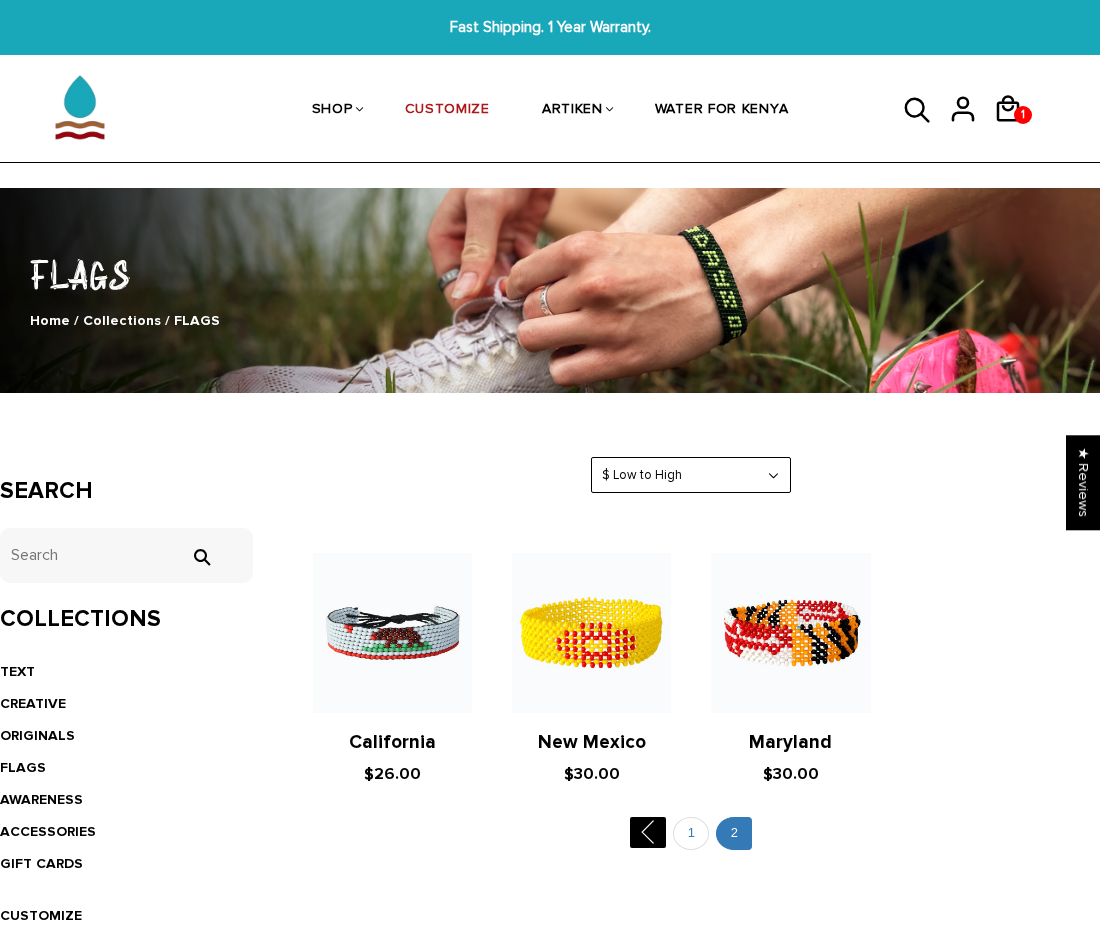 click 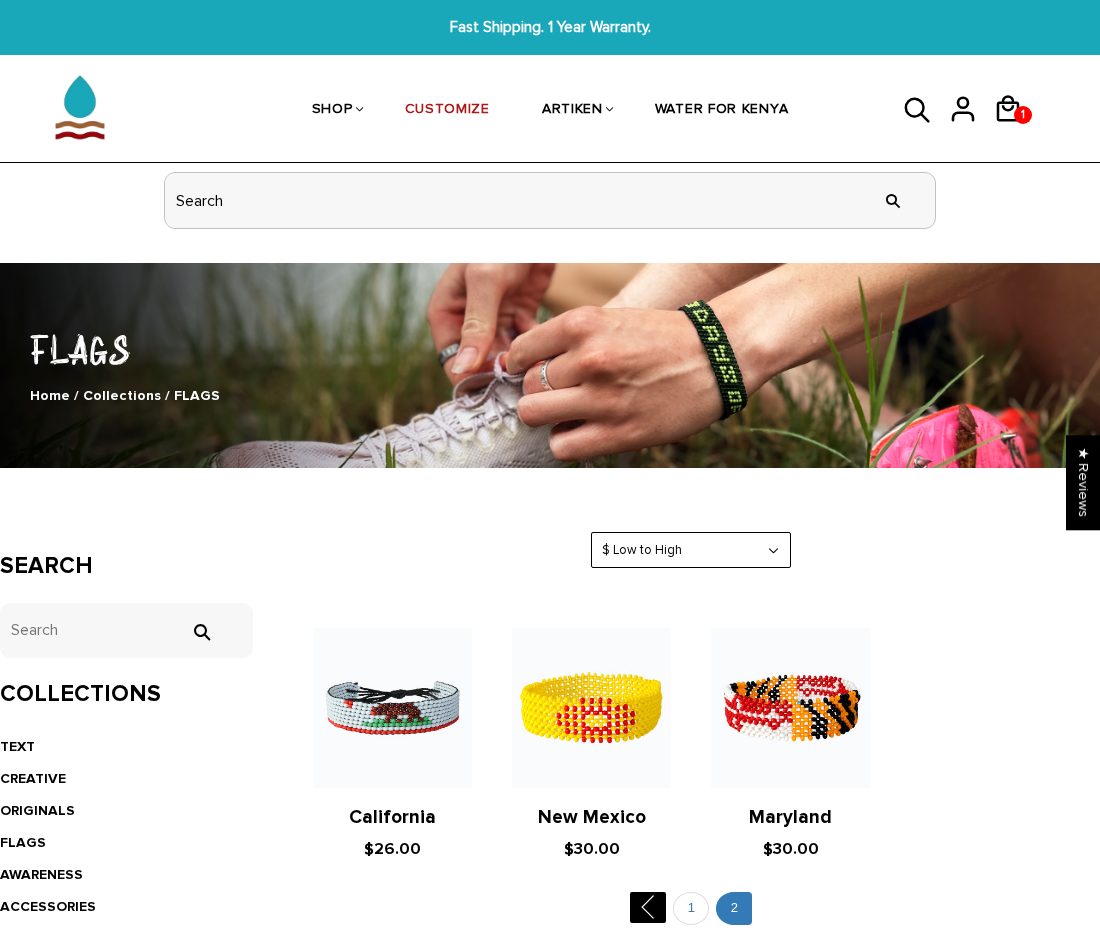 click at bounding box center (550, 200) 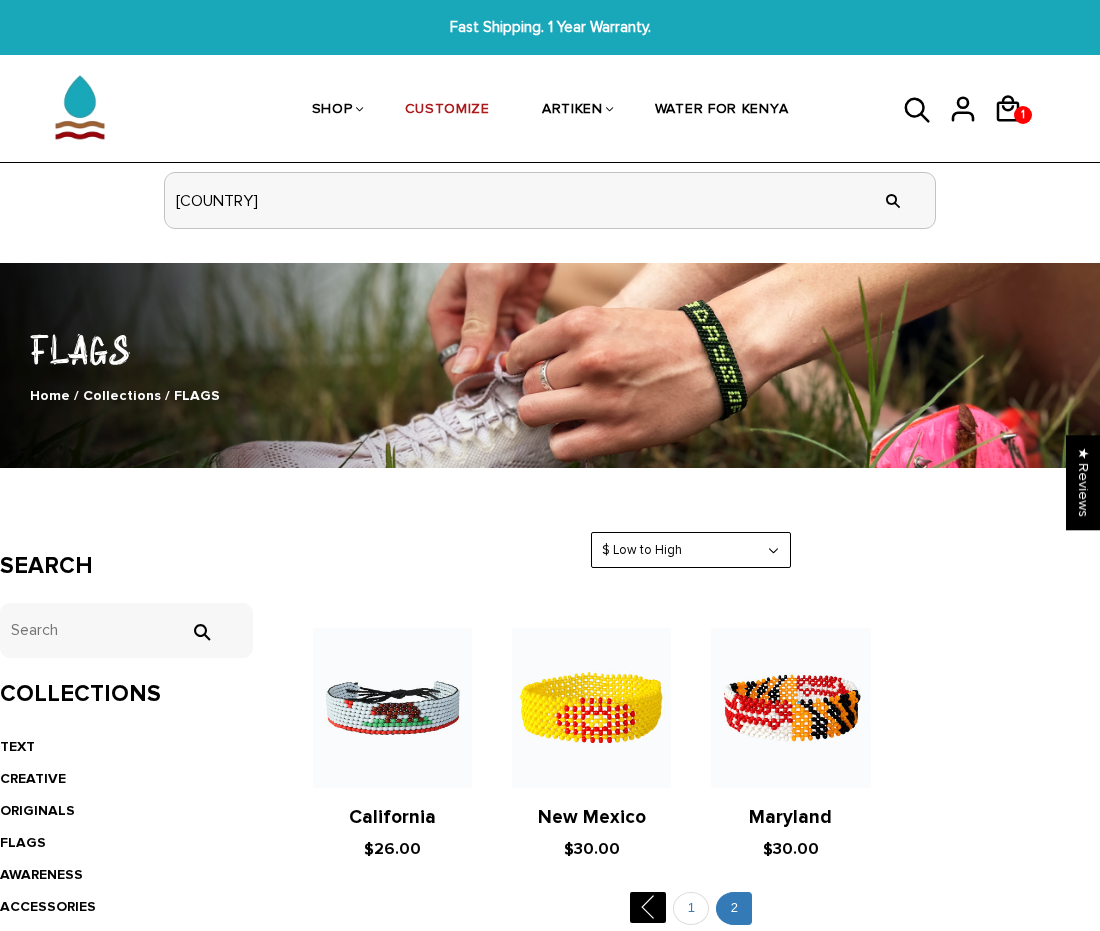 type on "[COUNTRY]" 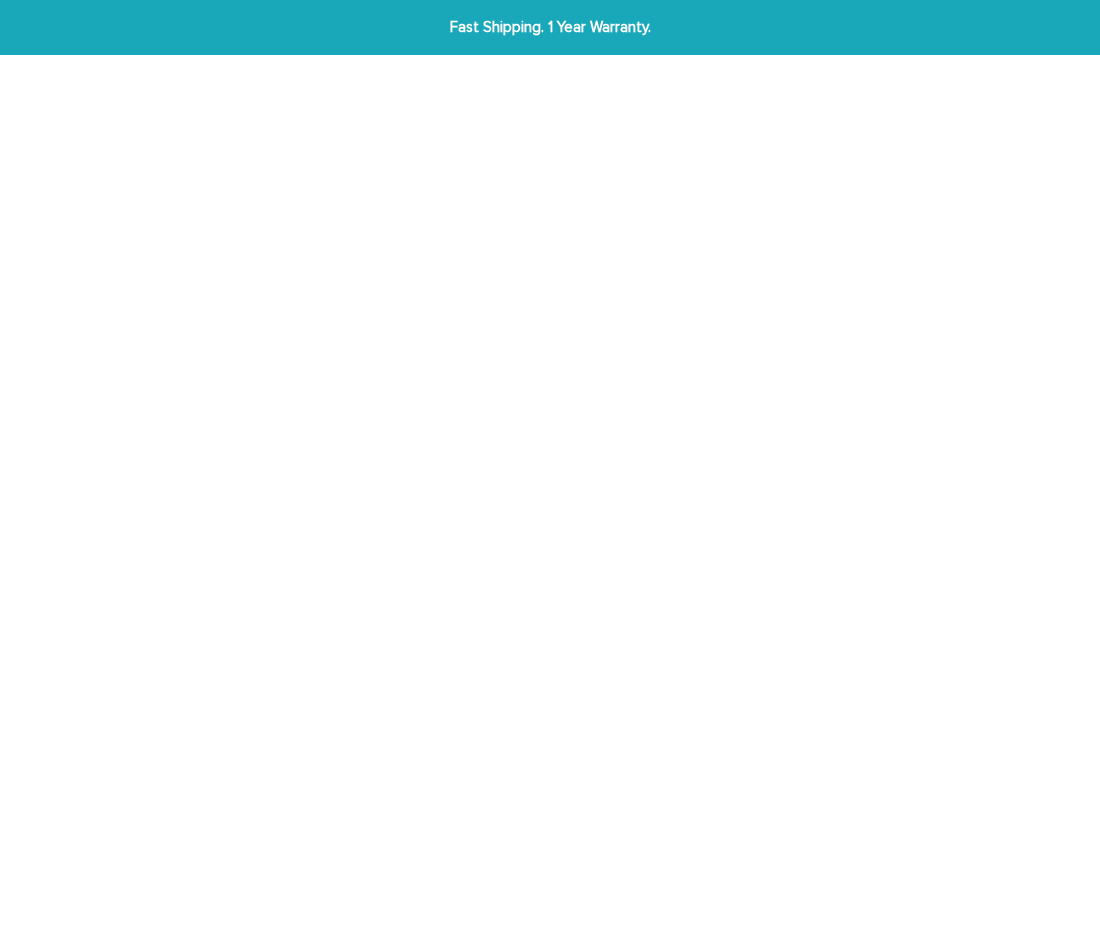 scroll, scrollTop: 0, scrollLeft: 0, axis: both 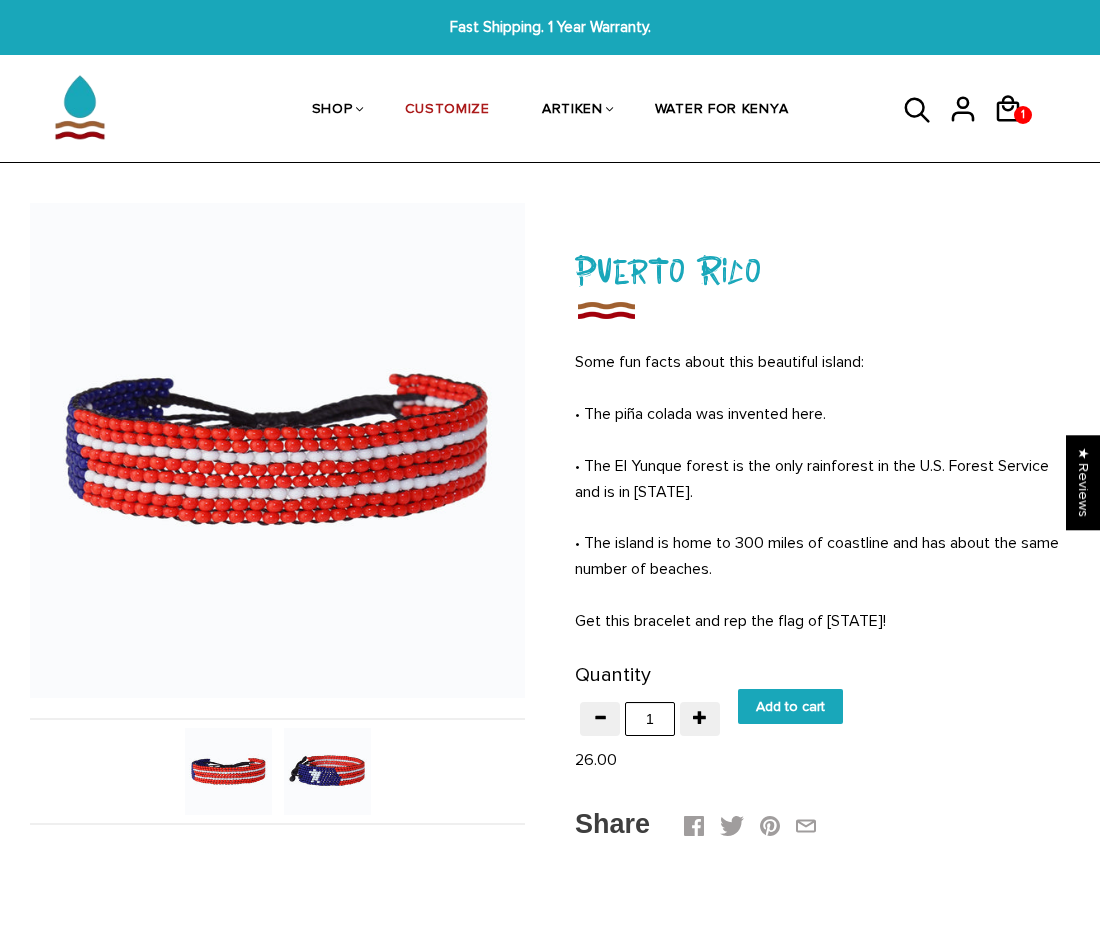 click on "Add to cart" at bounding box center [790, 706] 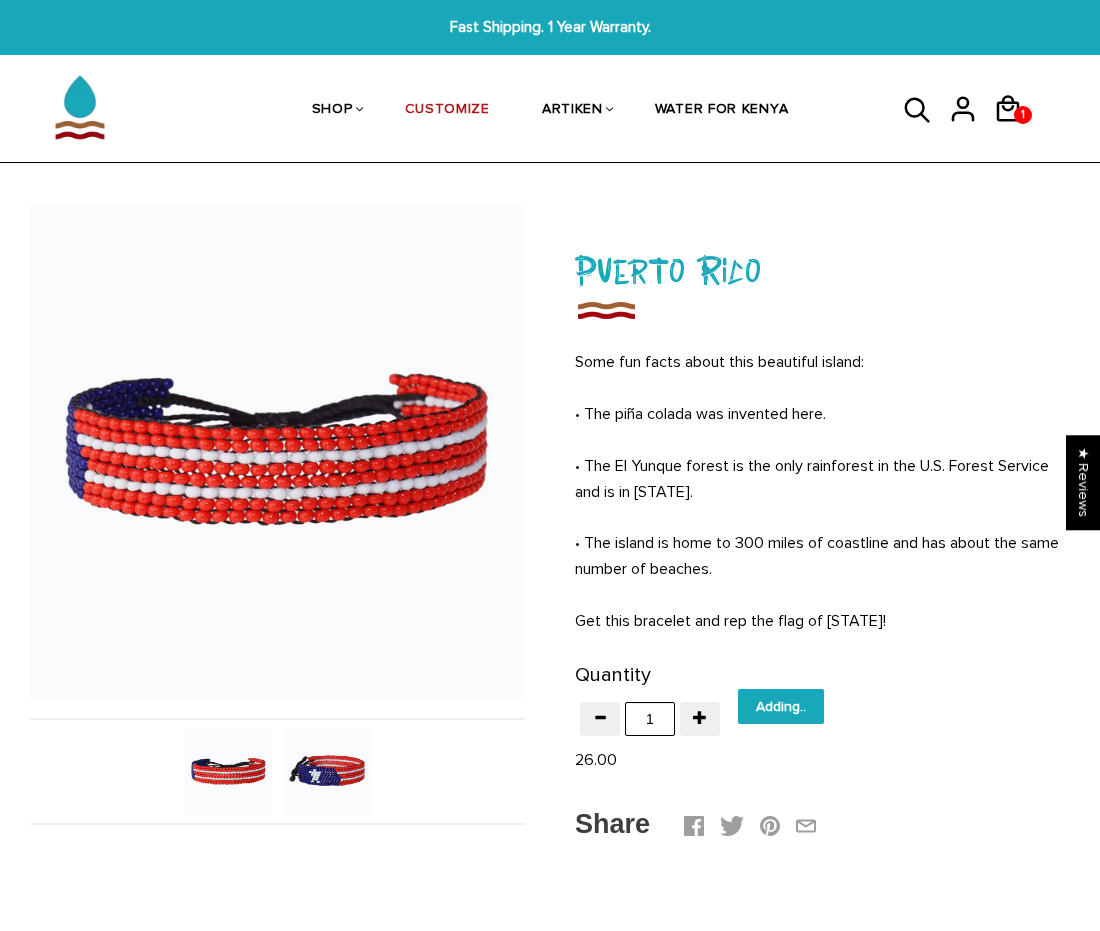 type on "Add to cart" 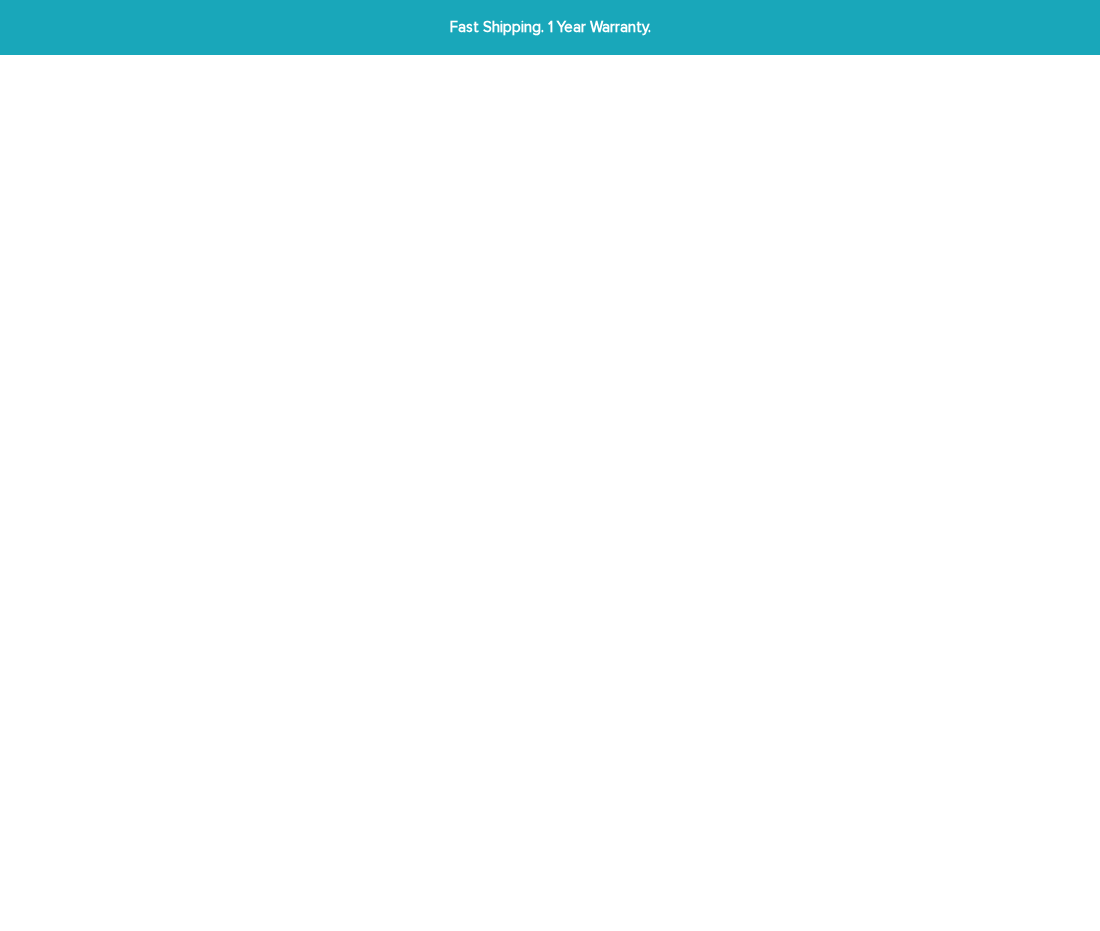 scroll, scrollTop: 0, scrollLeft: 0, axis: both 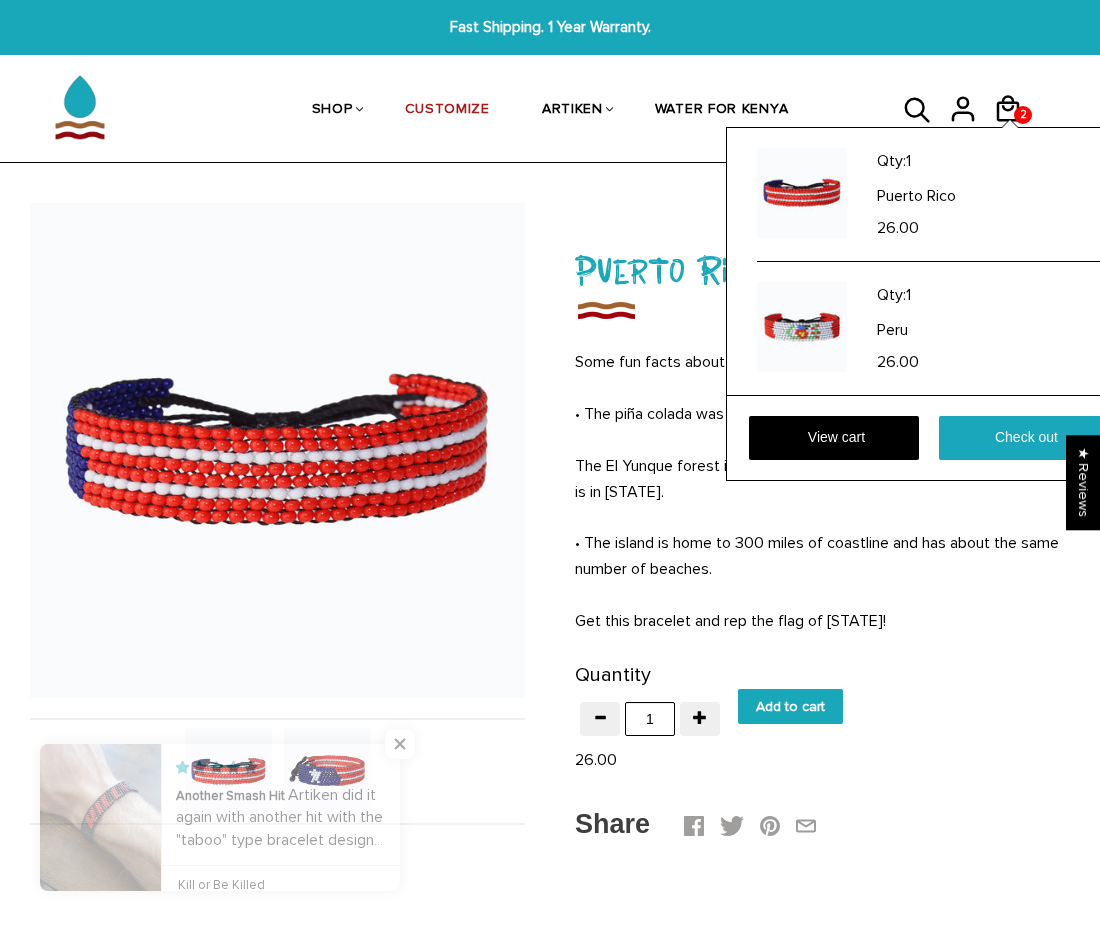 click on "Qty:  1
[COUNTRY]
26.00
Qty:  1
[COUNTRY]
26.00
View cart
Check out" at bounding box center [931, 304] 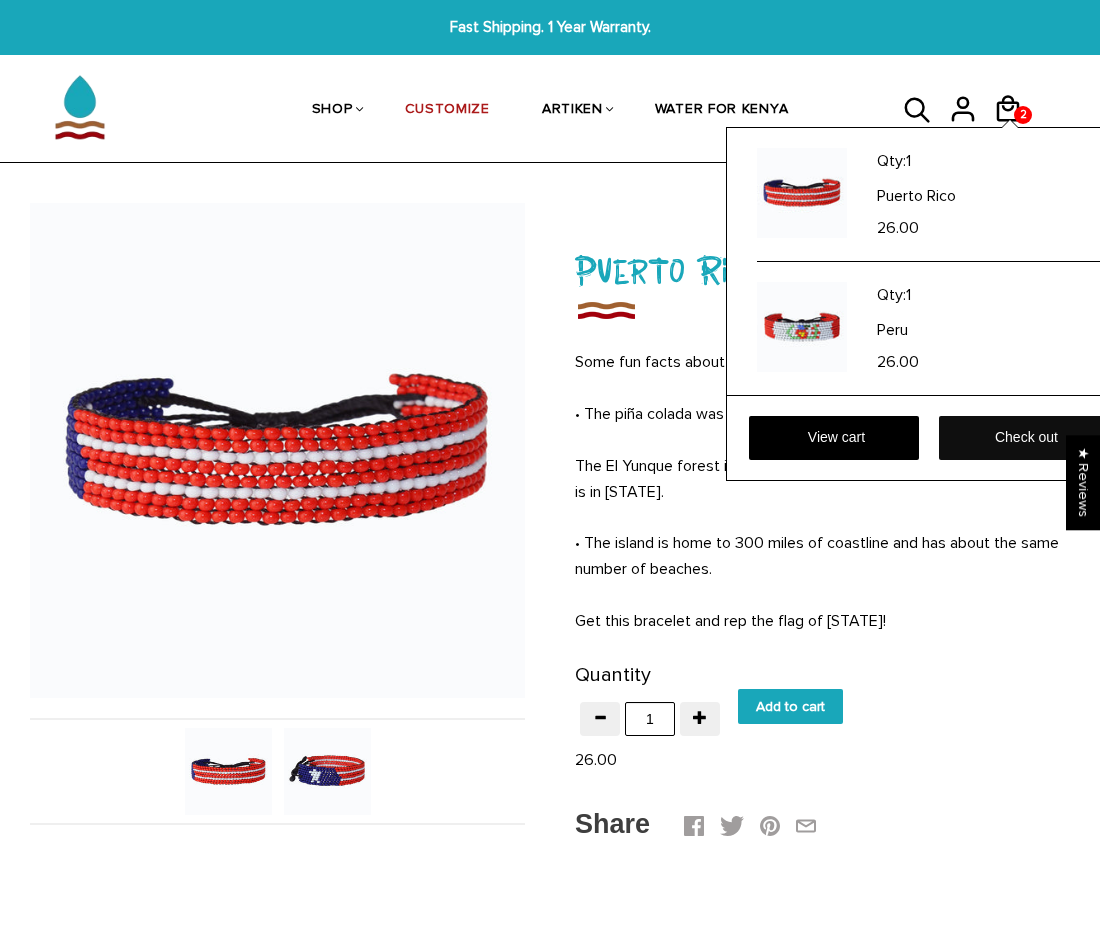 click on "Check out" at bounding box center [1024, 438] 